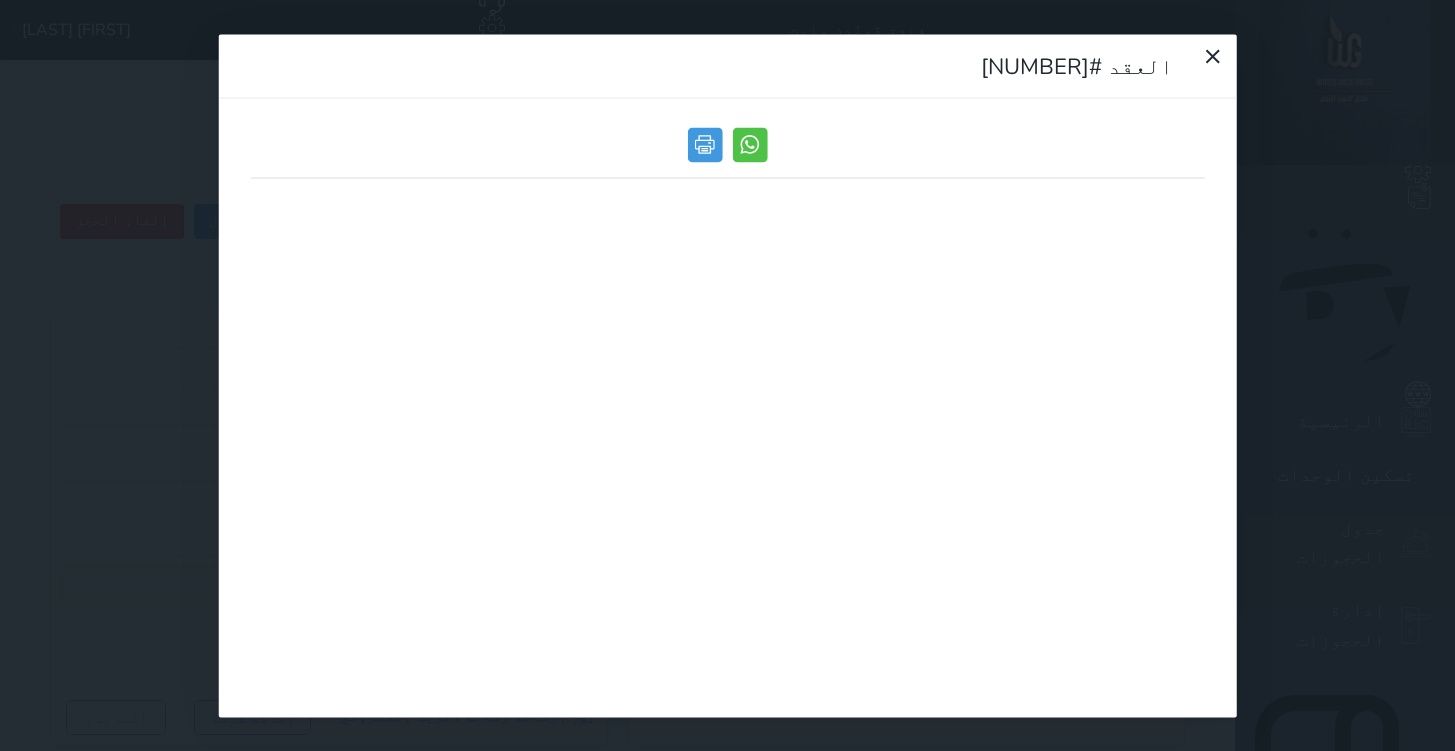 click on "العقد #[NUMBER]" at bounding box center [727, 375] 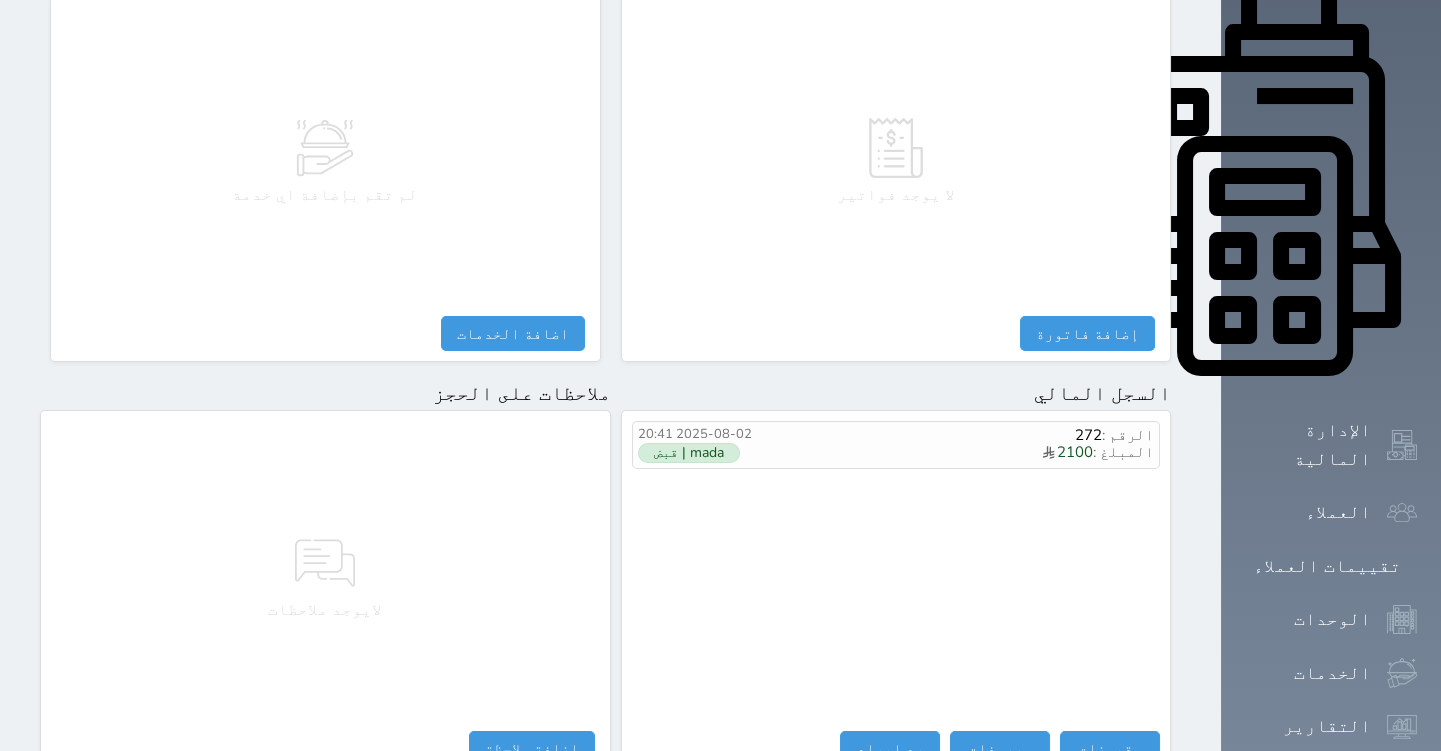 scroll, scrollTop: 895, scrollLeft: 0, axis: vertical 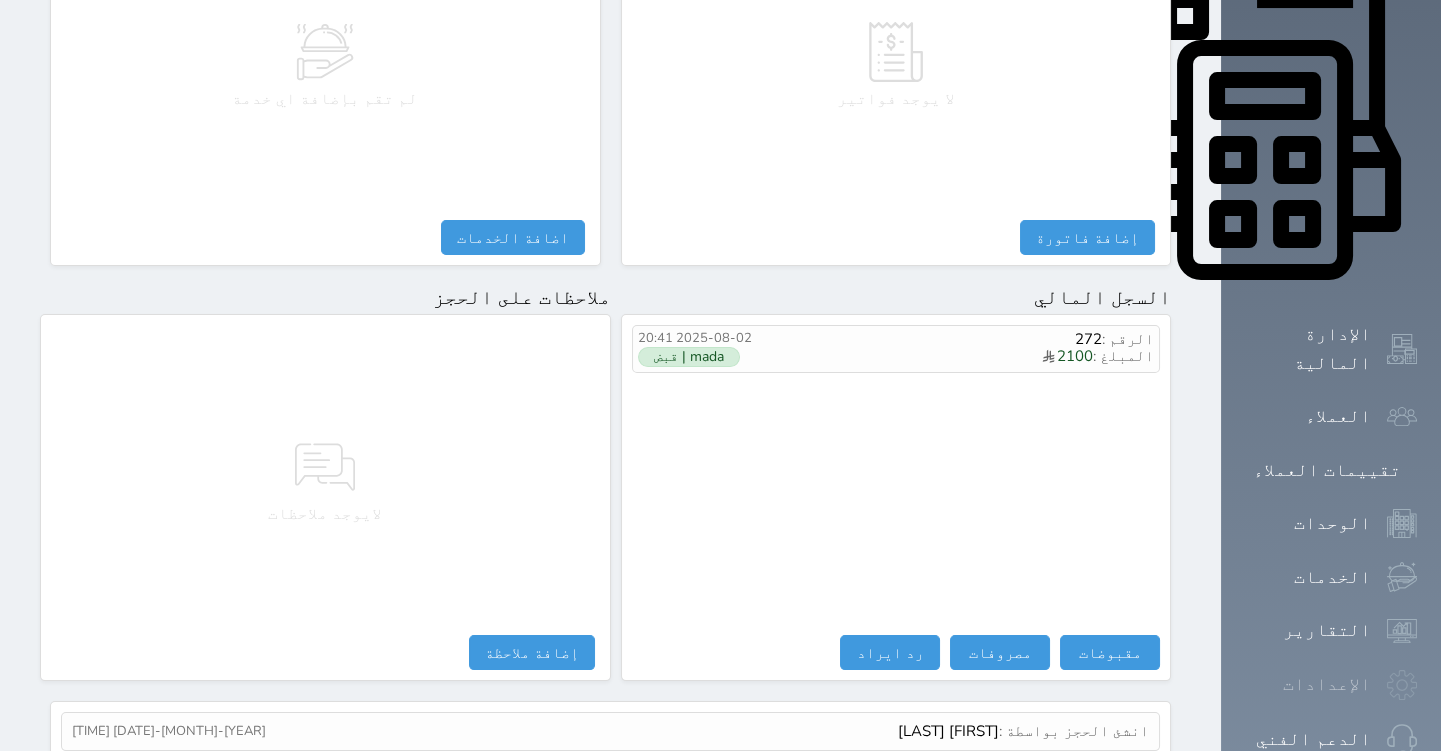 click on "الإعدادات" at bounding box center [1331, 685] 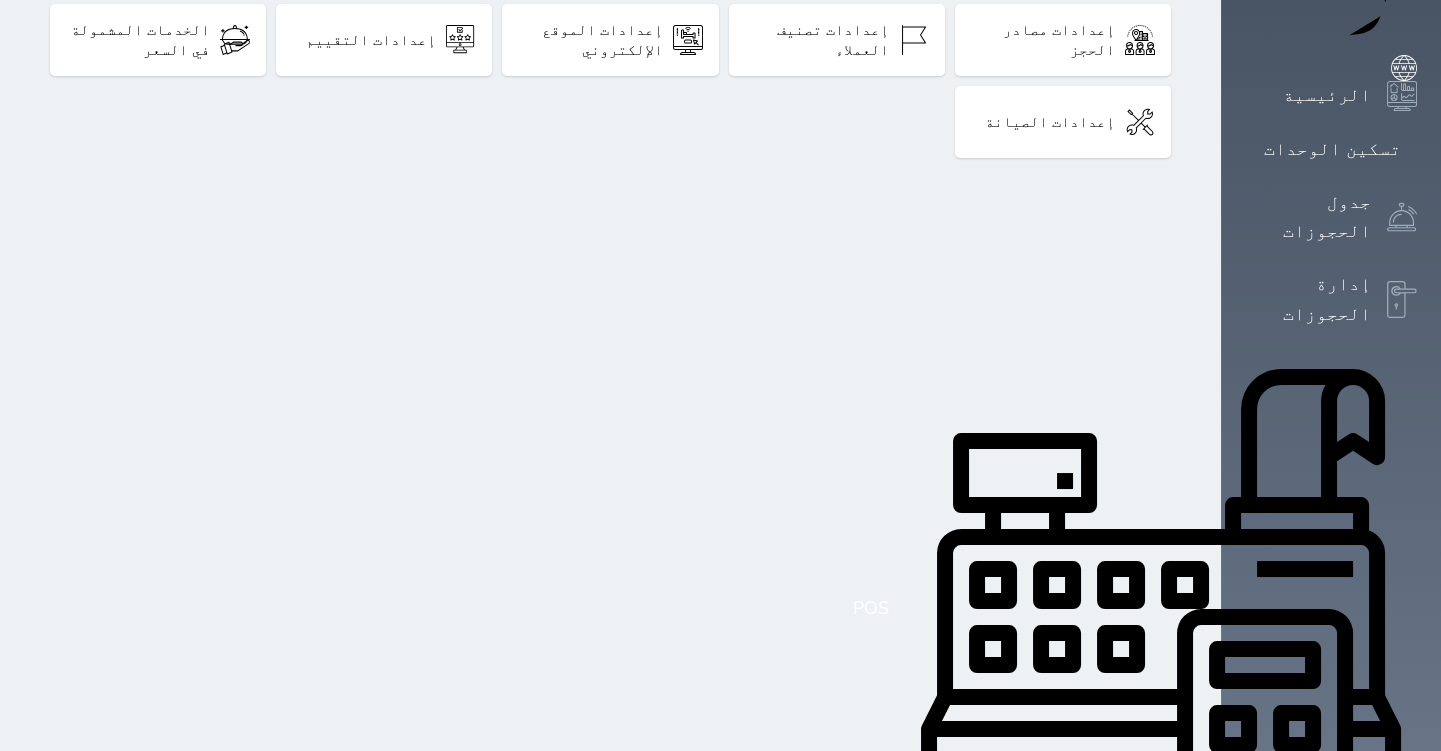 scroll, scrollTop: 435, scrollLeft: 0, axis: vertical 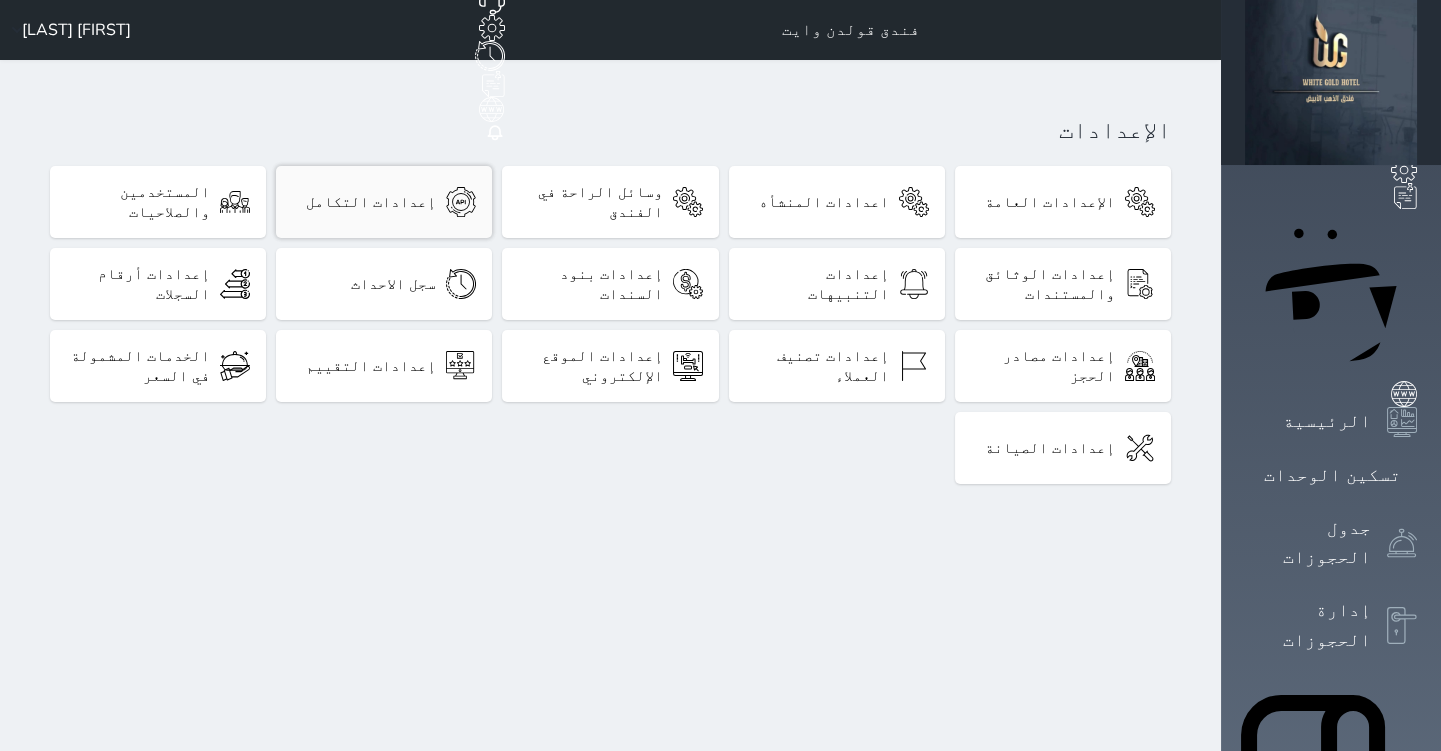click on "إعدادات التكامل" at bounding box center [371, 202] 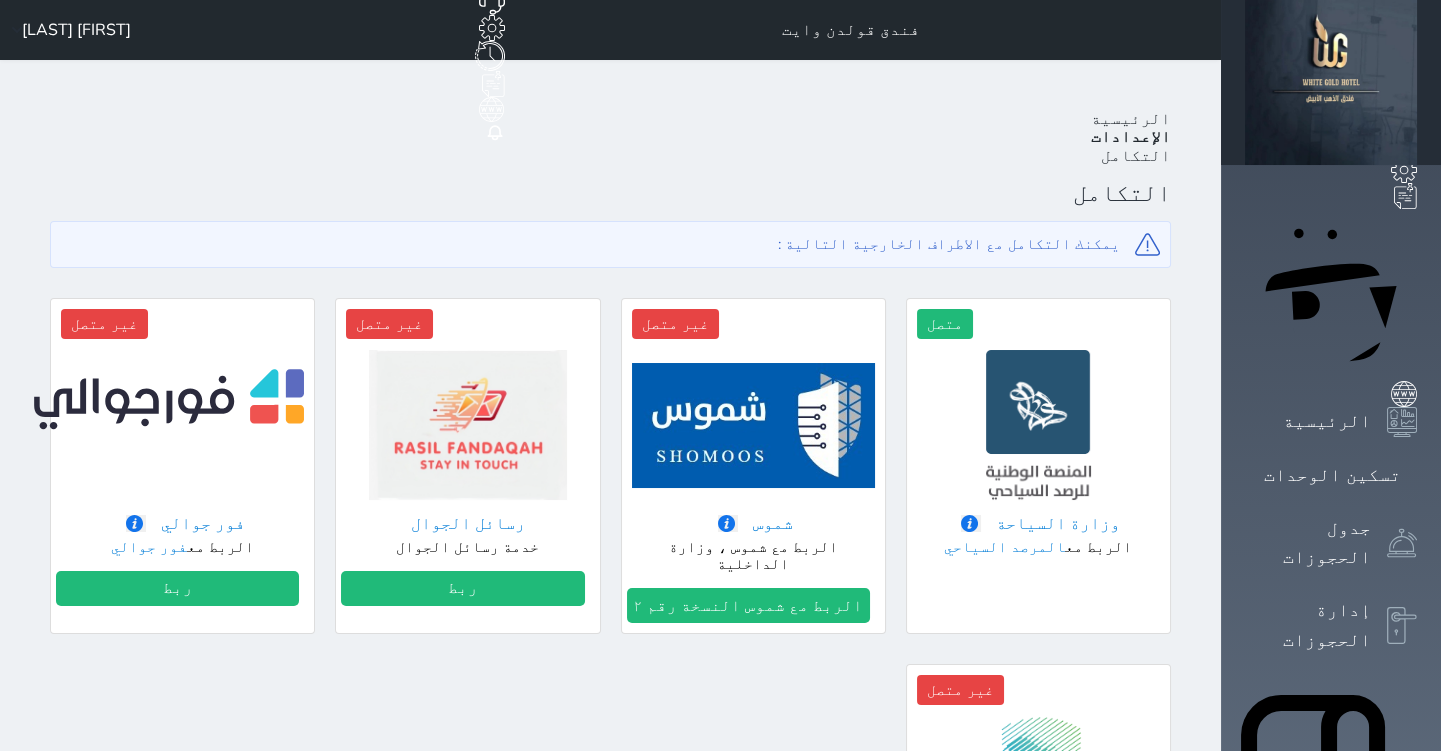scroll, scrollTop: 0, scrollLeft: 0, axis: both 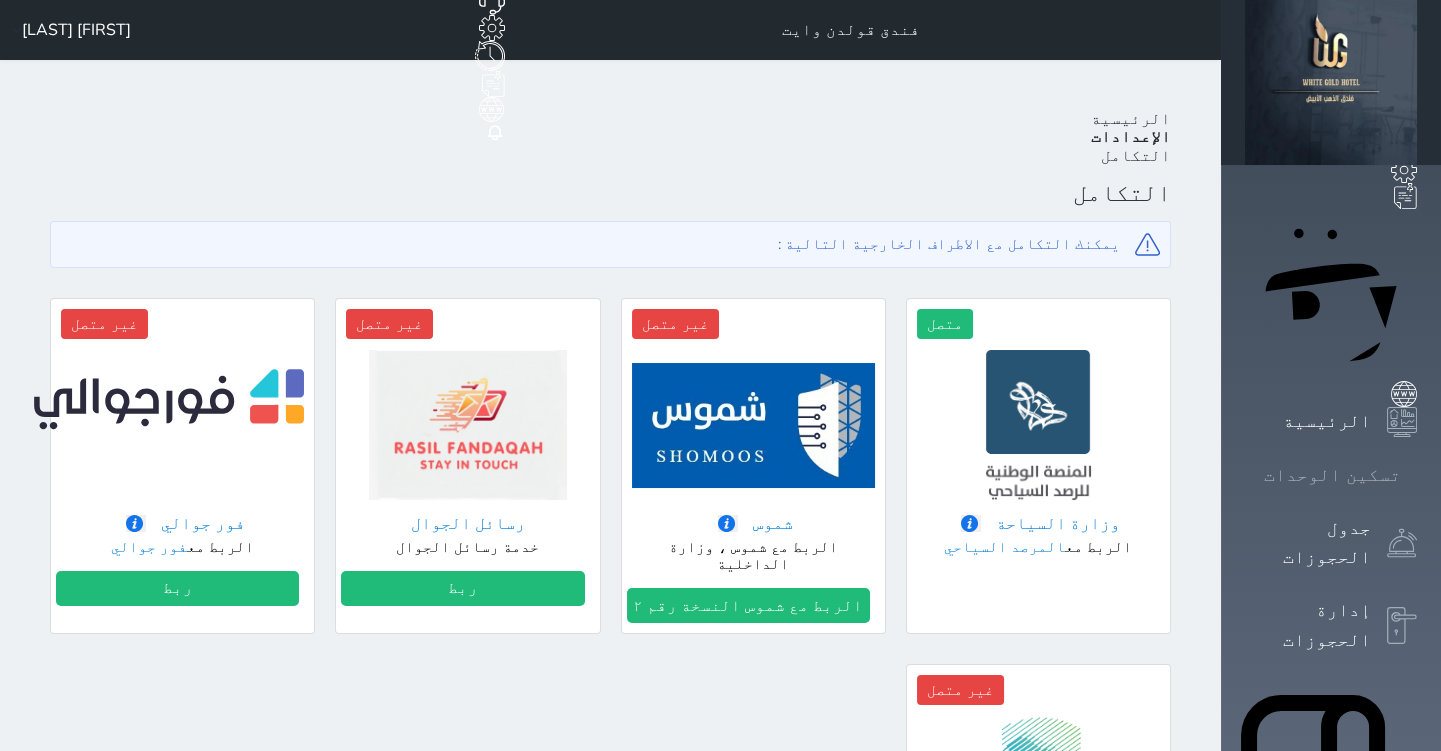 click at bounding box center (1417, 475) 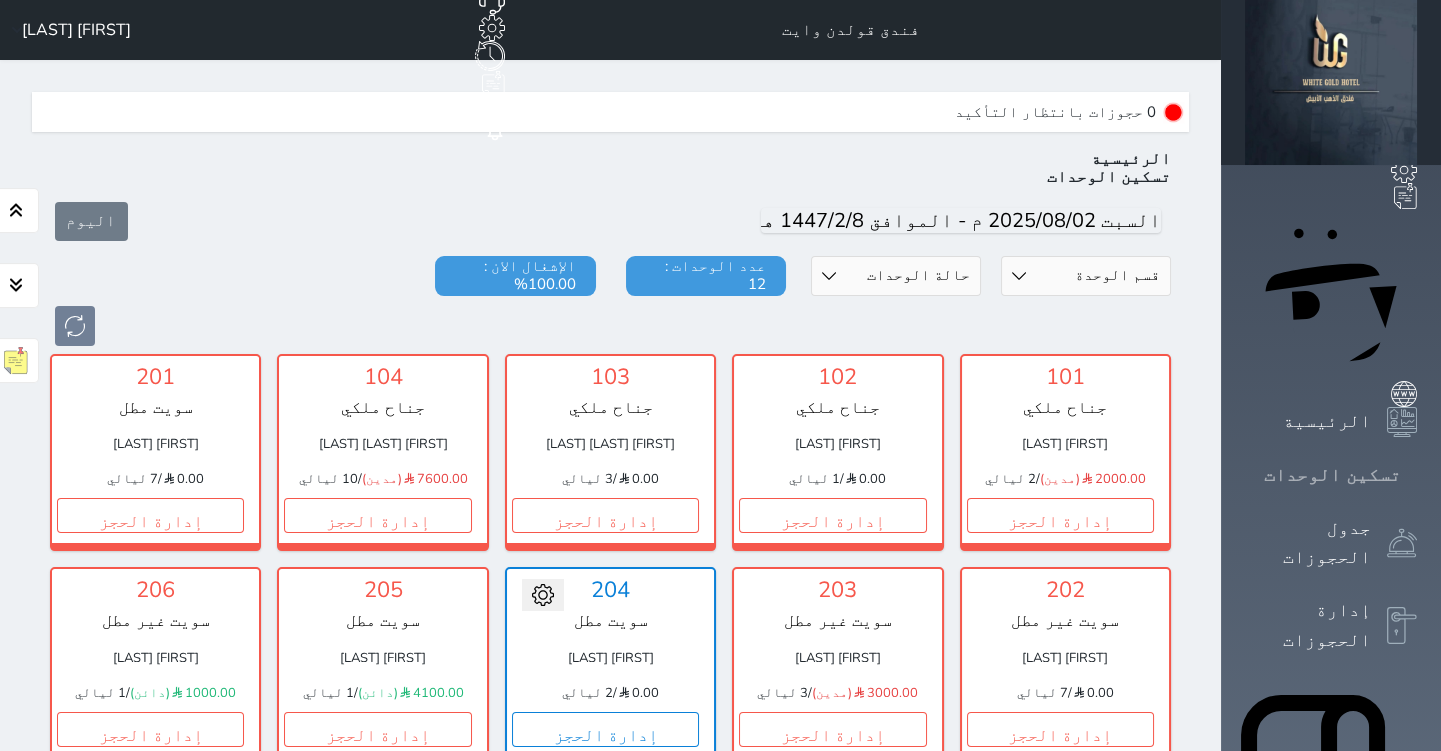 scroll, scrollTop: 60, scrollLeft: 0, axis: vertical 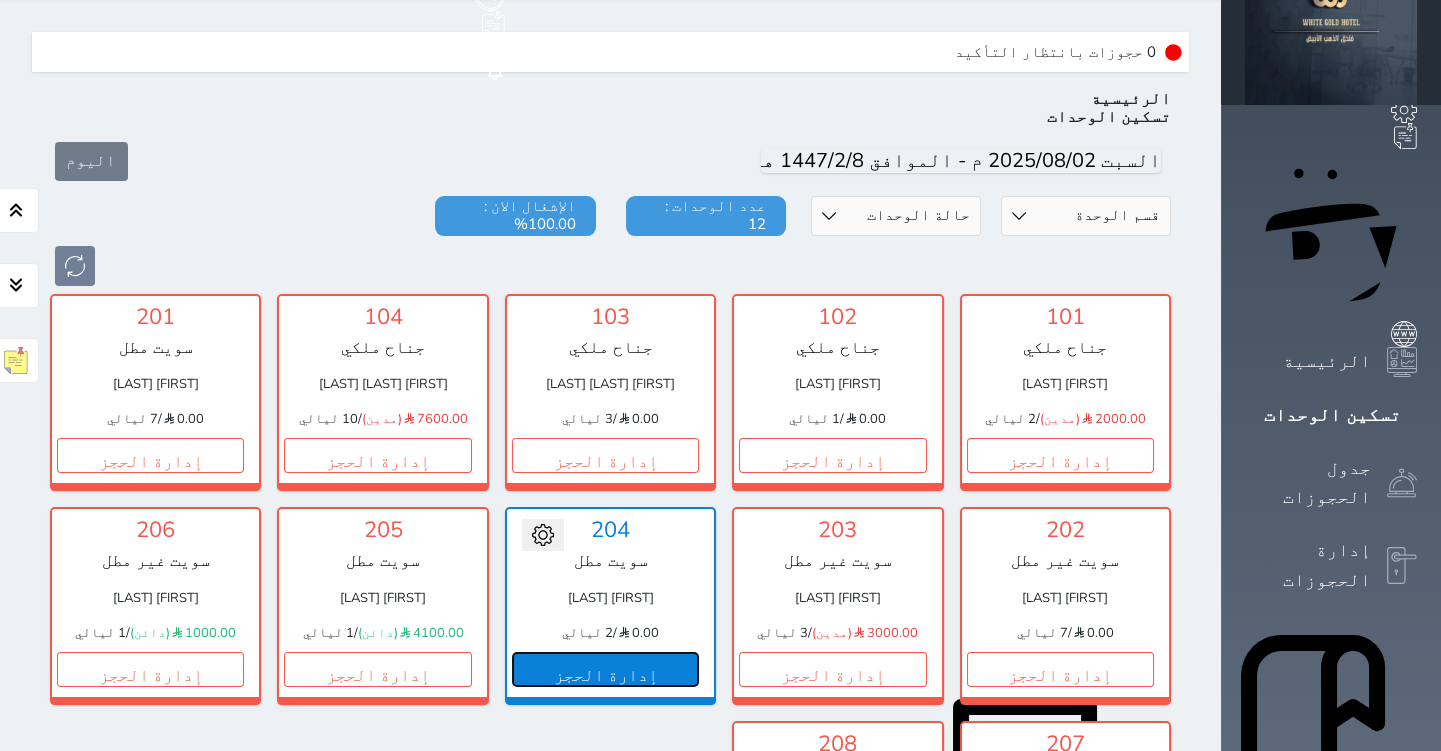 click on "إدارة الحجز" at bounding box center [605, 669] 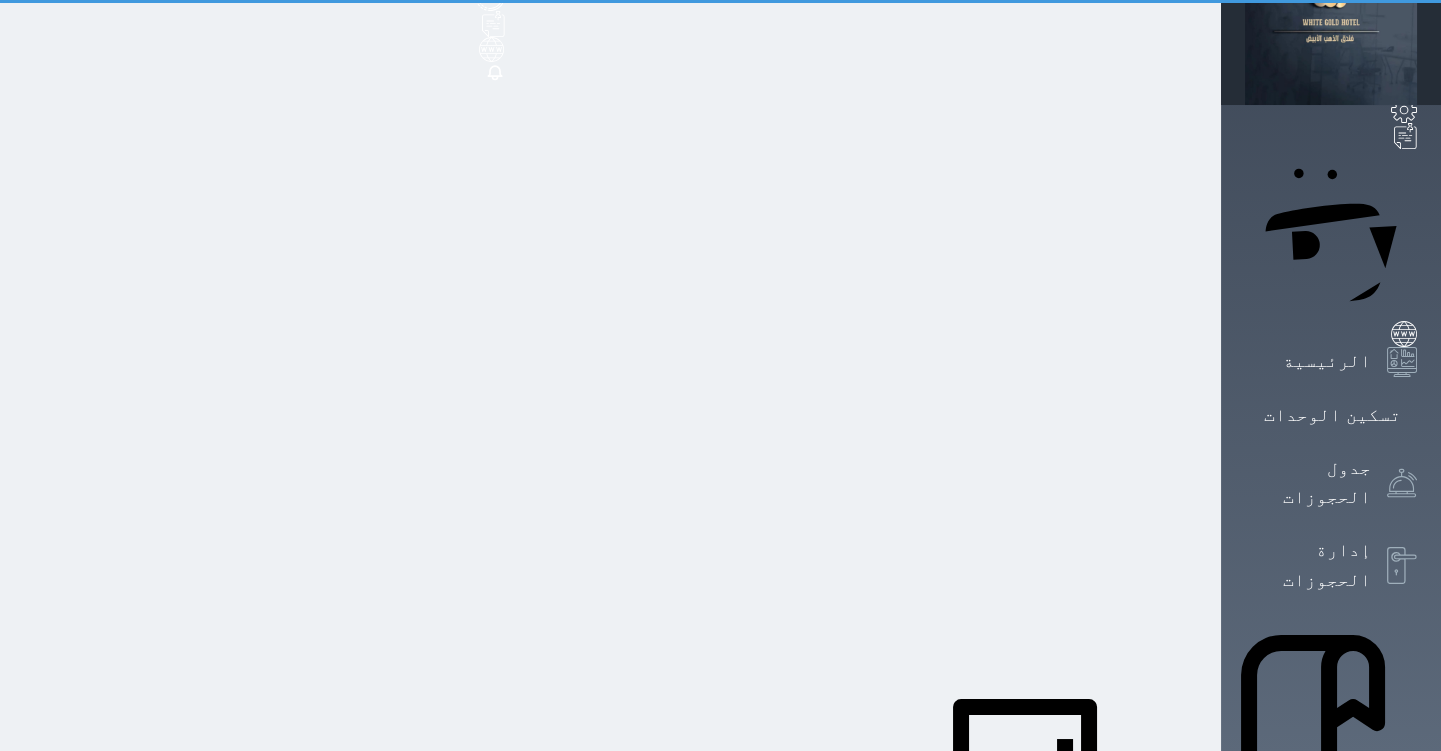 scroll, scrollTop: 0, scrollLeft: 0, axis: both 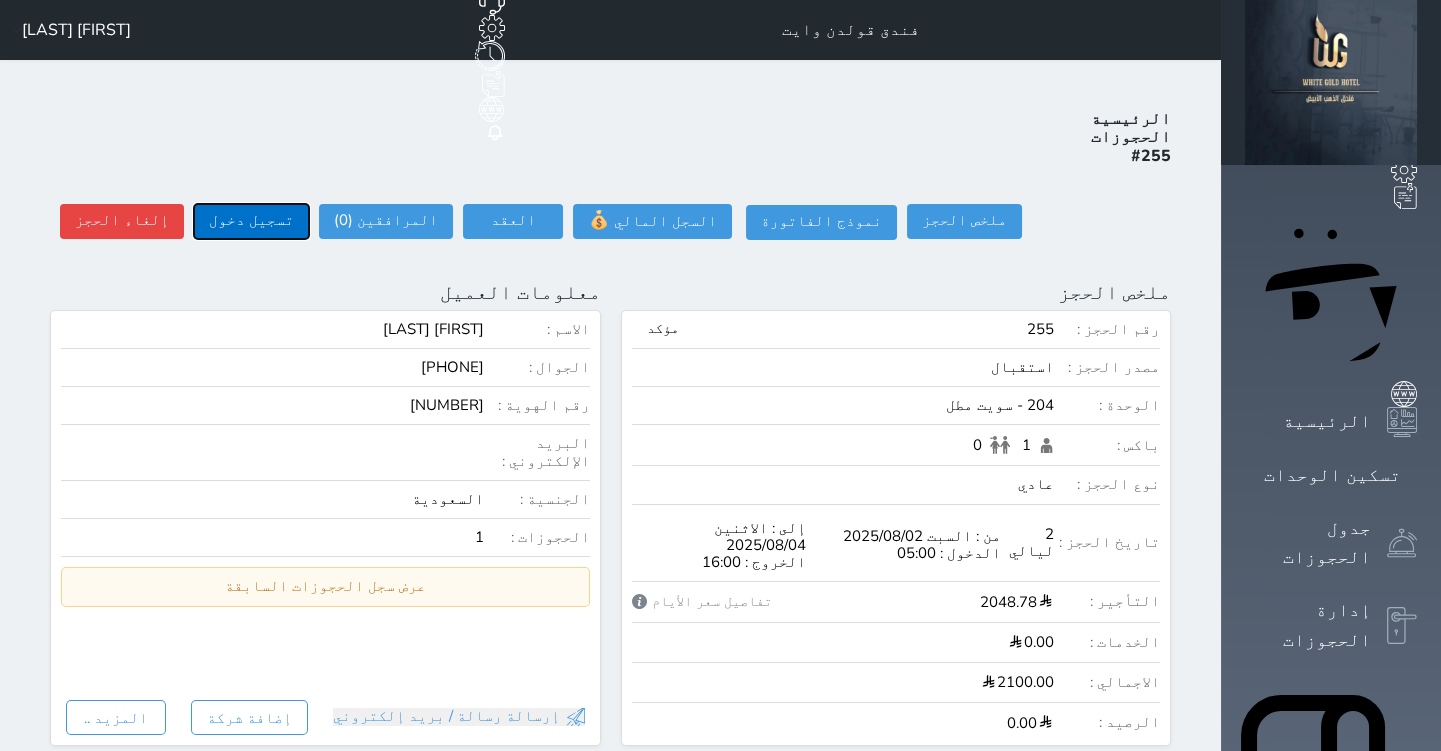 click on "تسجيل دخول" at bounding box center [251, 221] 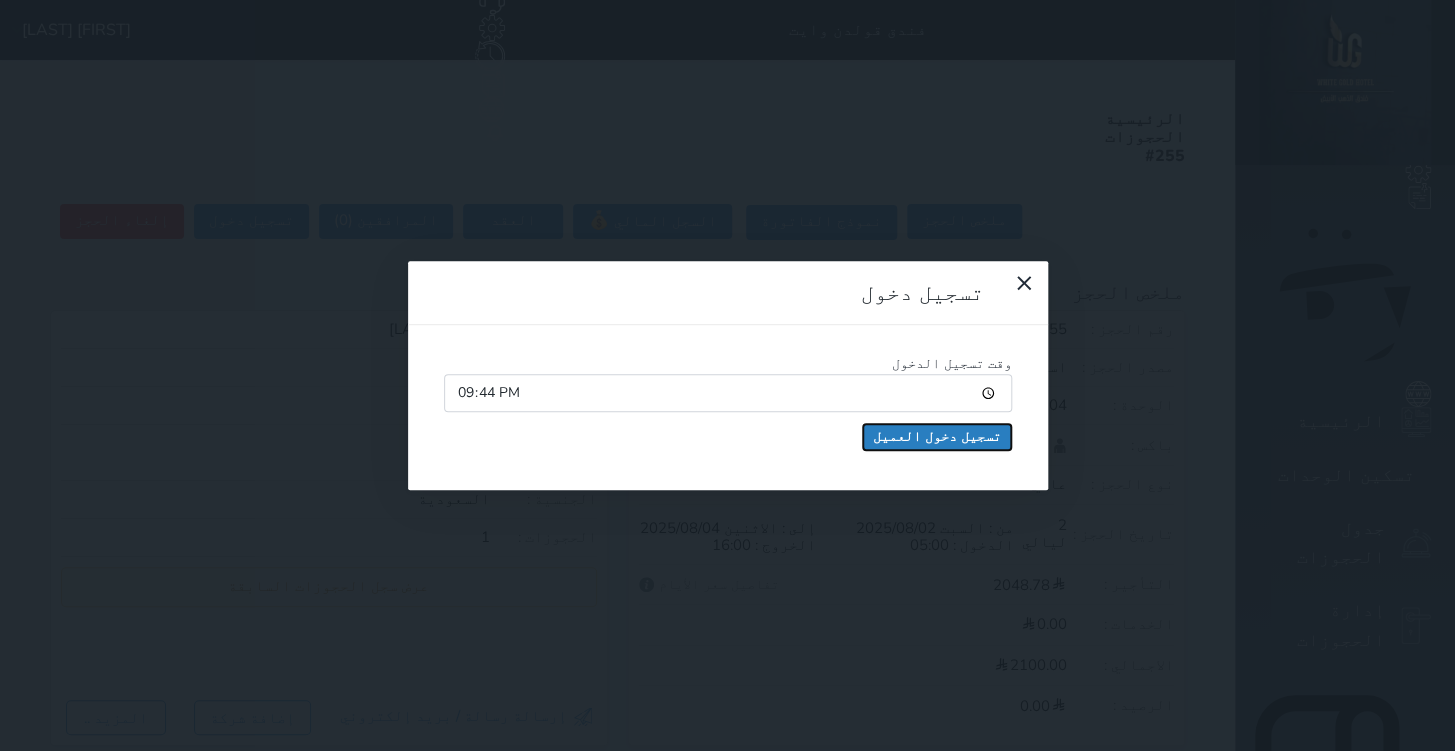 click on "تسجيل دخول العميل" at bounding box center (937, 437) 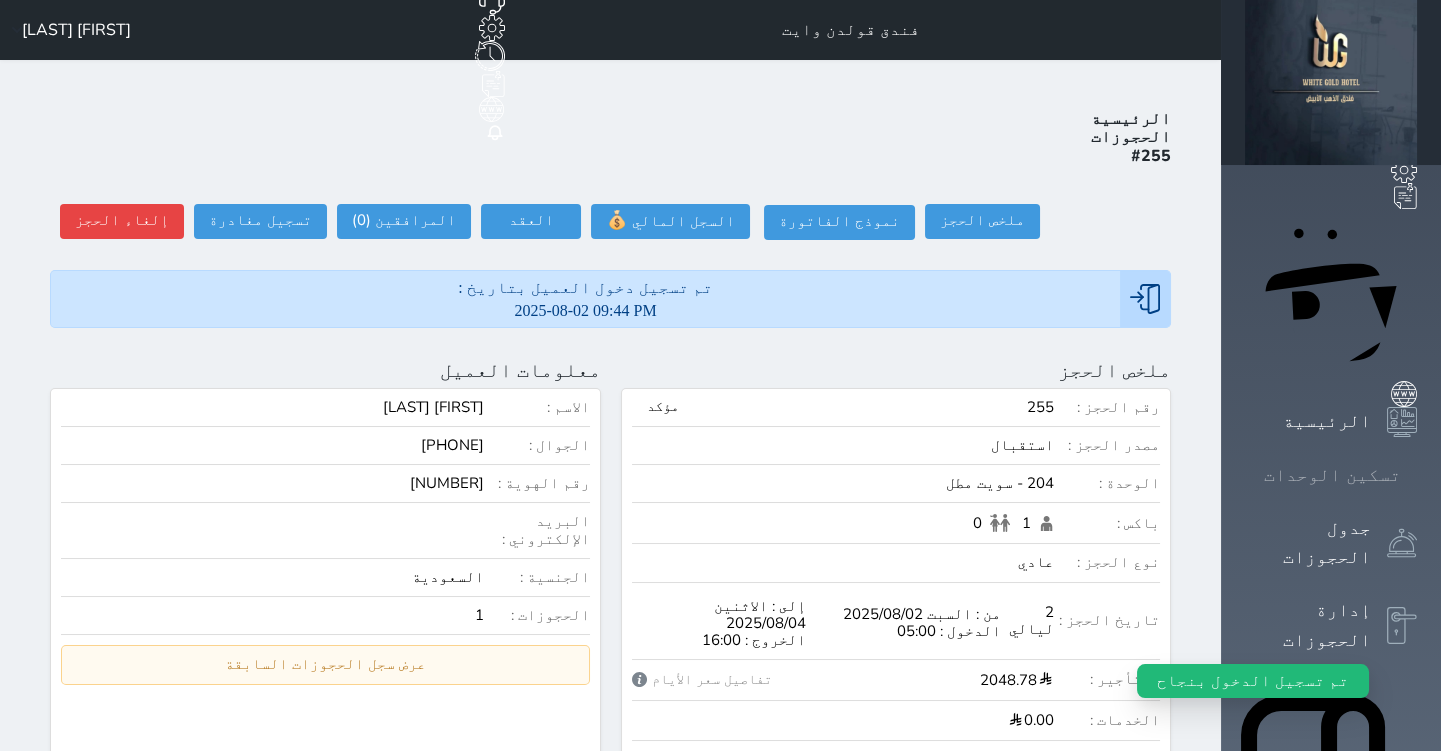 click on "تسكين الوحدات" at bounding box center (1332, 475) 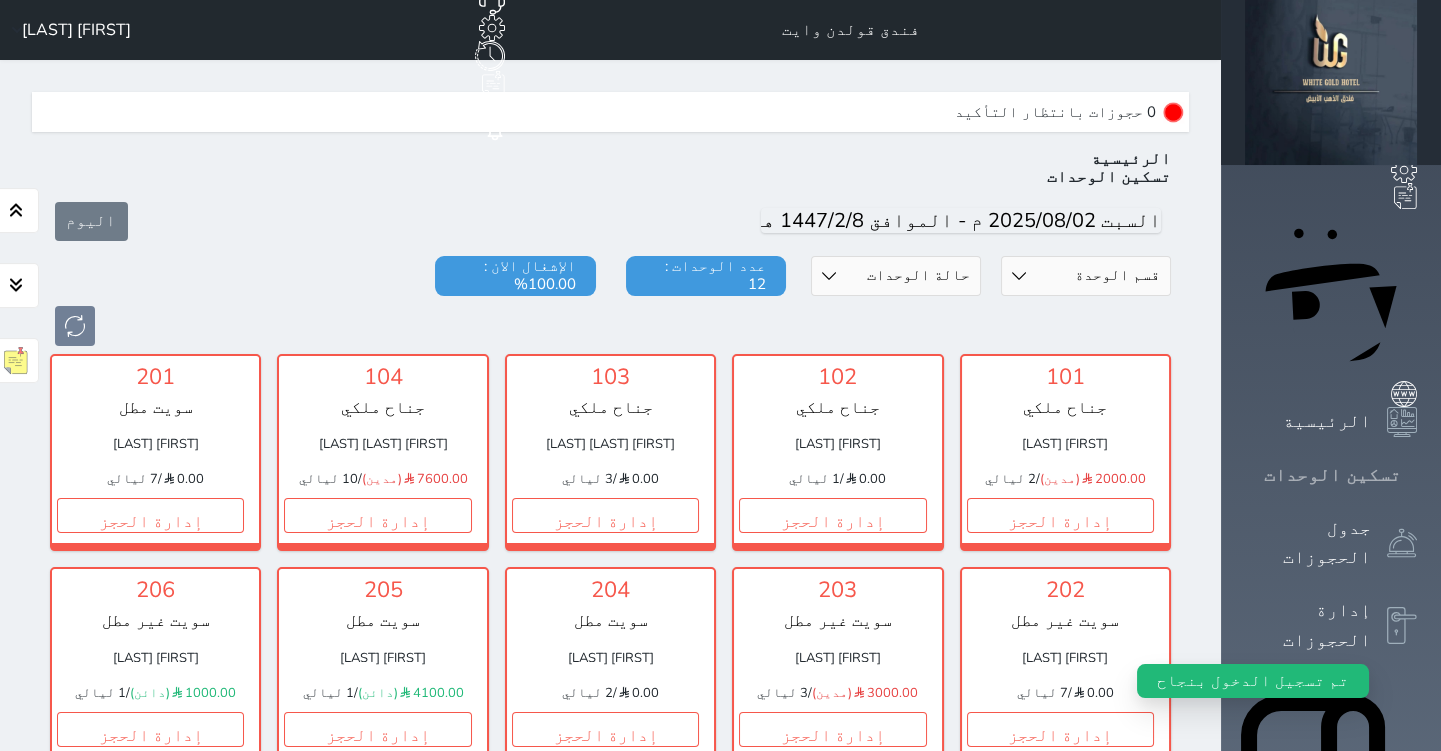 scroll, scrollTop: 60, scrollLeft: 0, axis: vertical 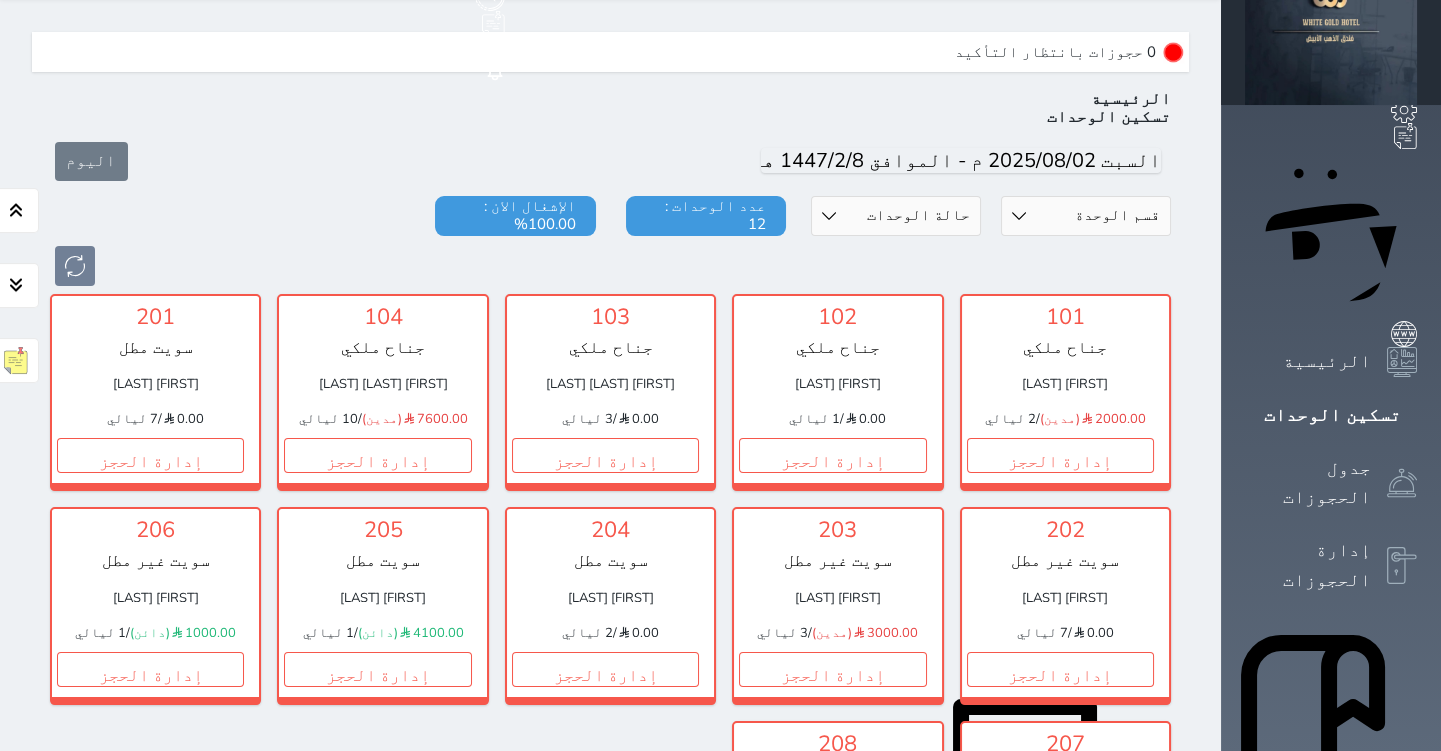 click on "تسكين الوحدات" at bounding box center (1331, 415) 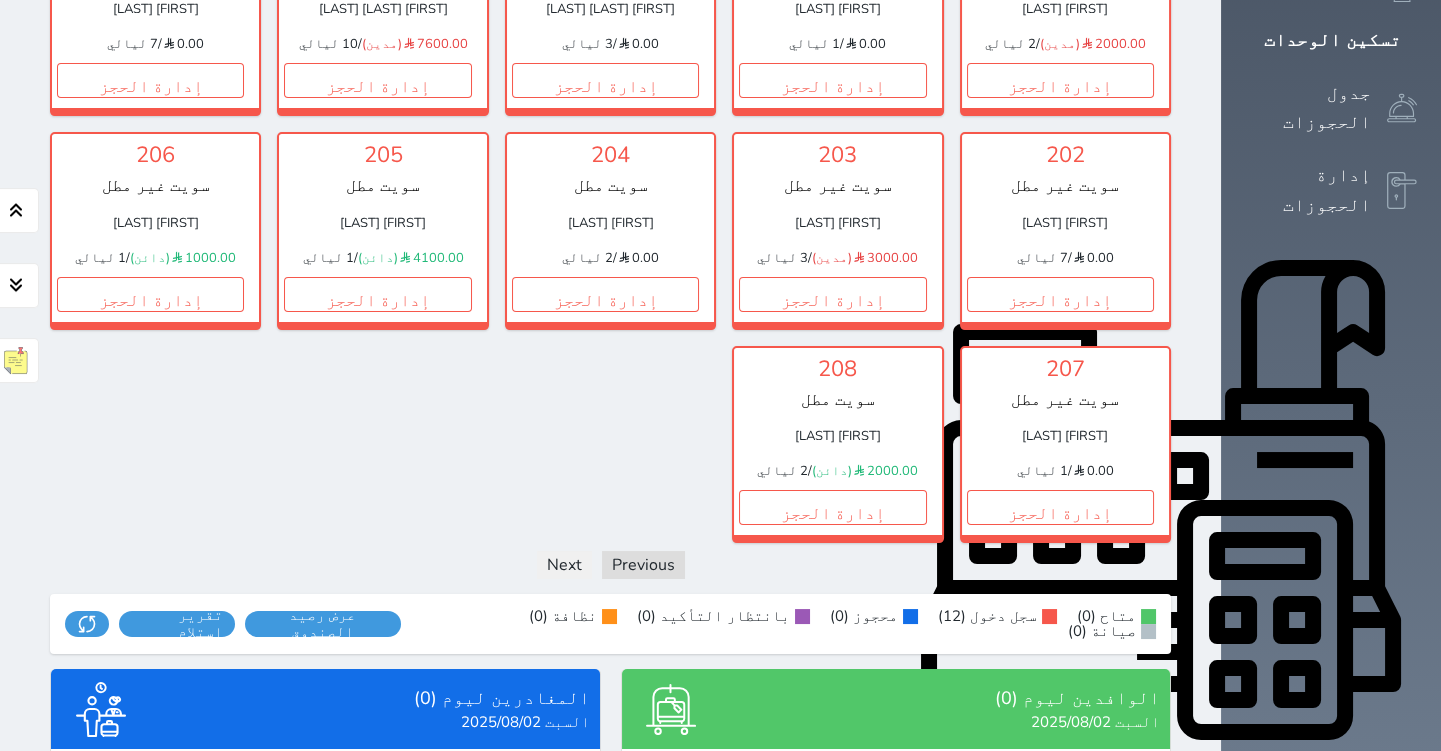 scroll, scrollTop: 0, scrollLeft: 0, axis: both 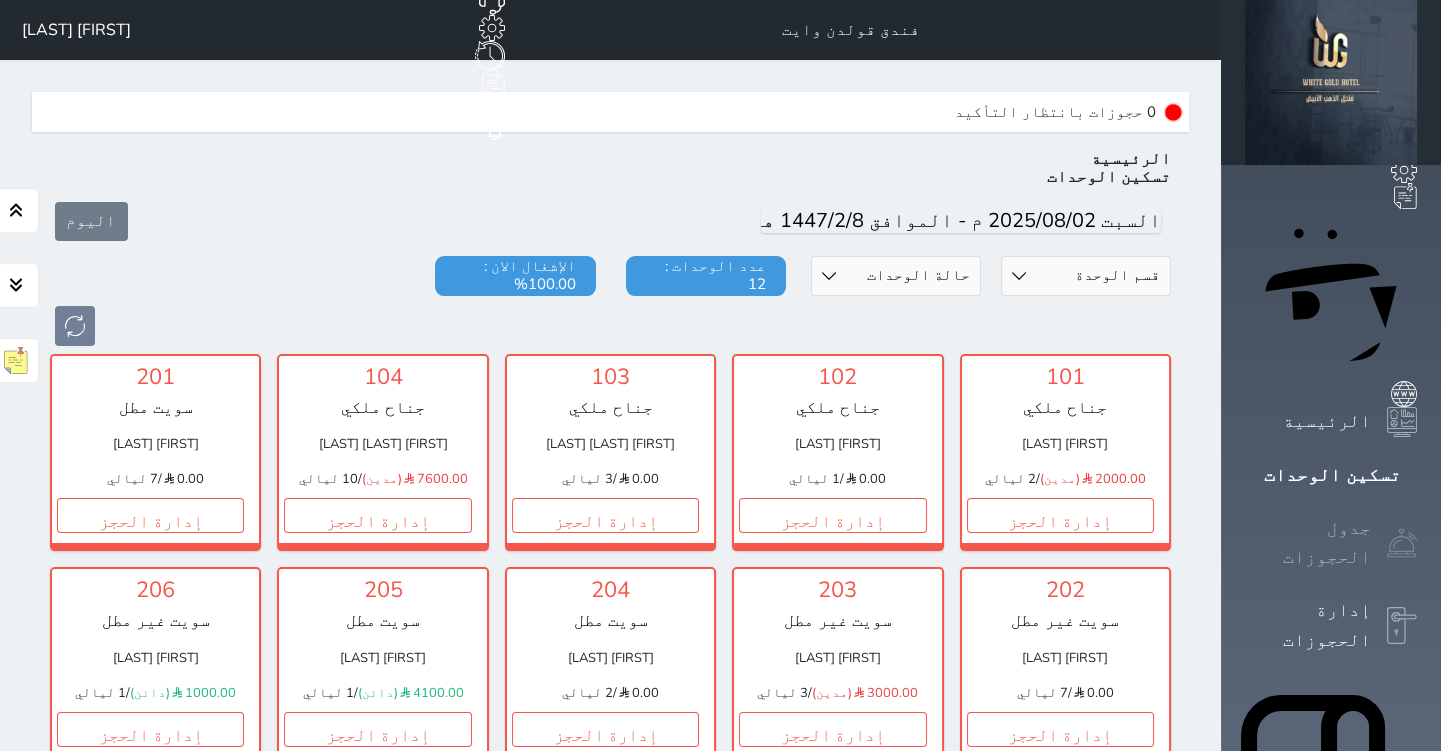 click 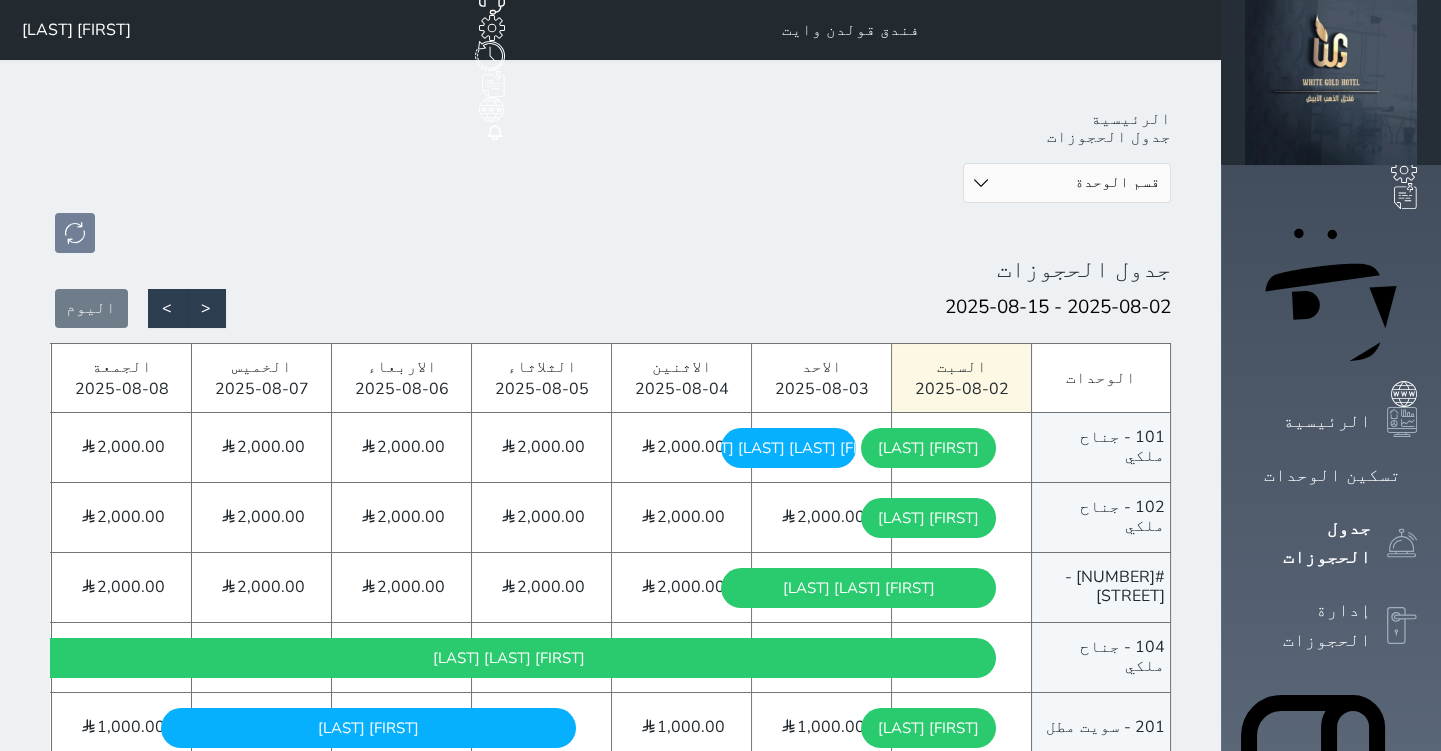 click on "قسم الوحدة
جناح ملكي
سويت مطل
سويت غير مطل" at bounding box center [1067, 183] 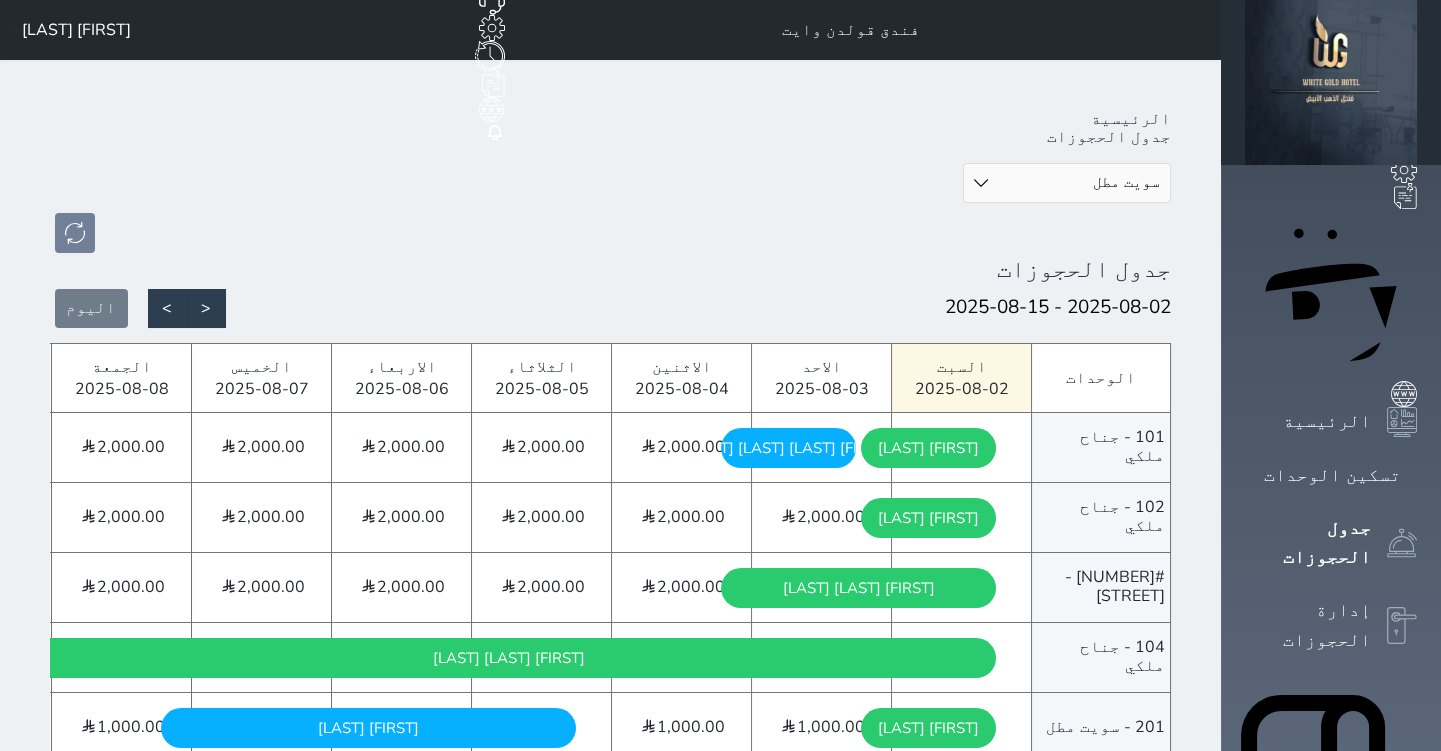 click on "قسم الوحدة
جناح ملكي
سويت مطل
سويت غير مطل" at bounding box center (1067, 183) 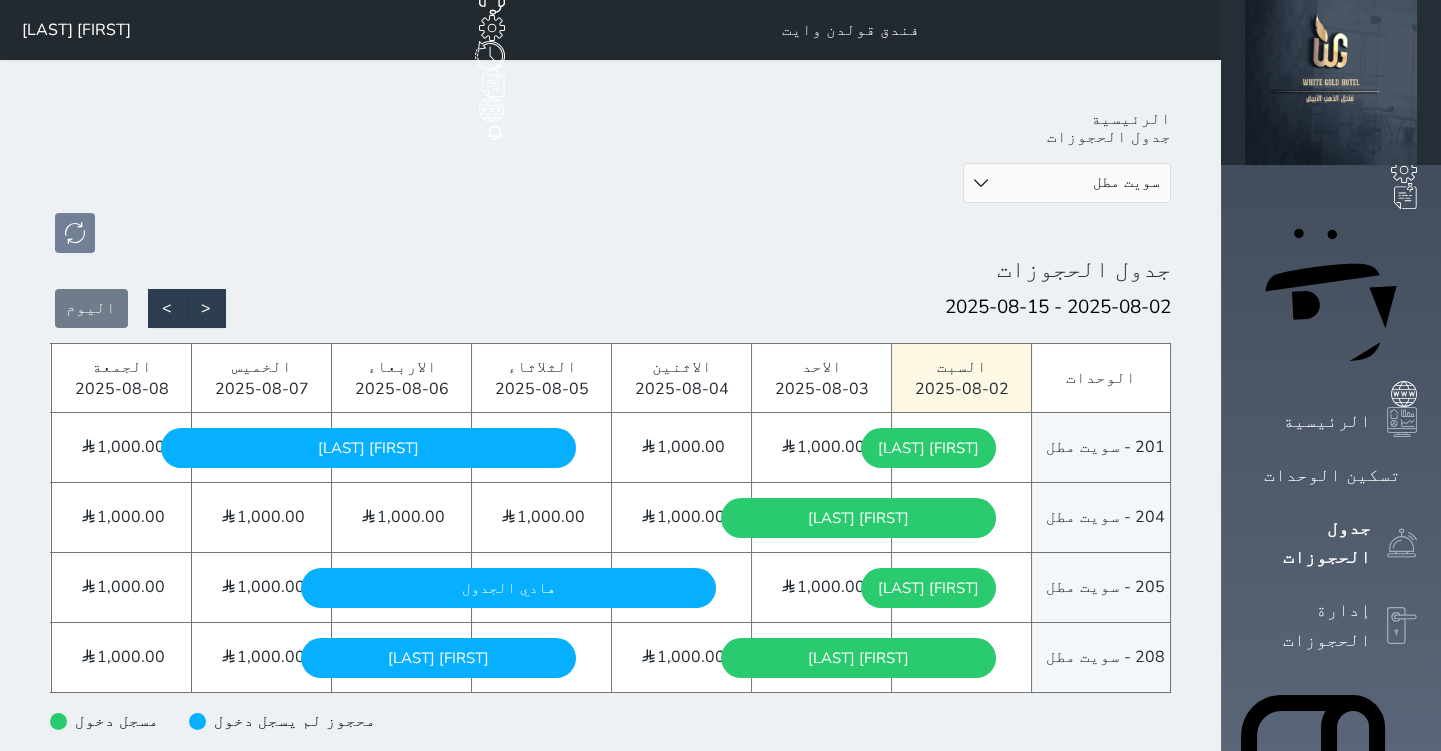 click on "1,000.00" at bounding box center (-9, 587) 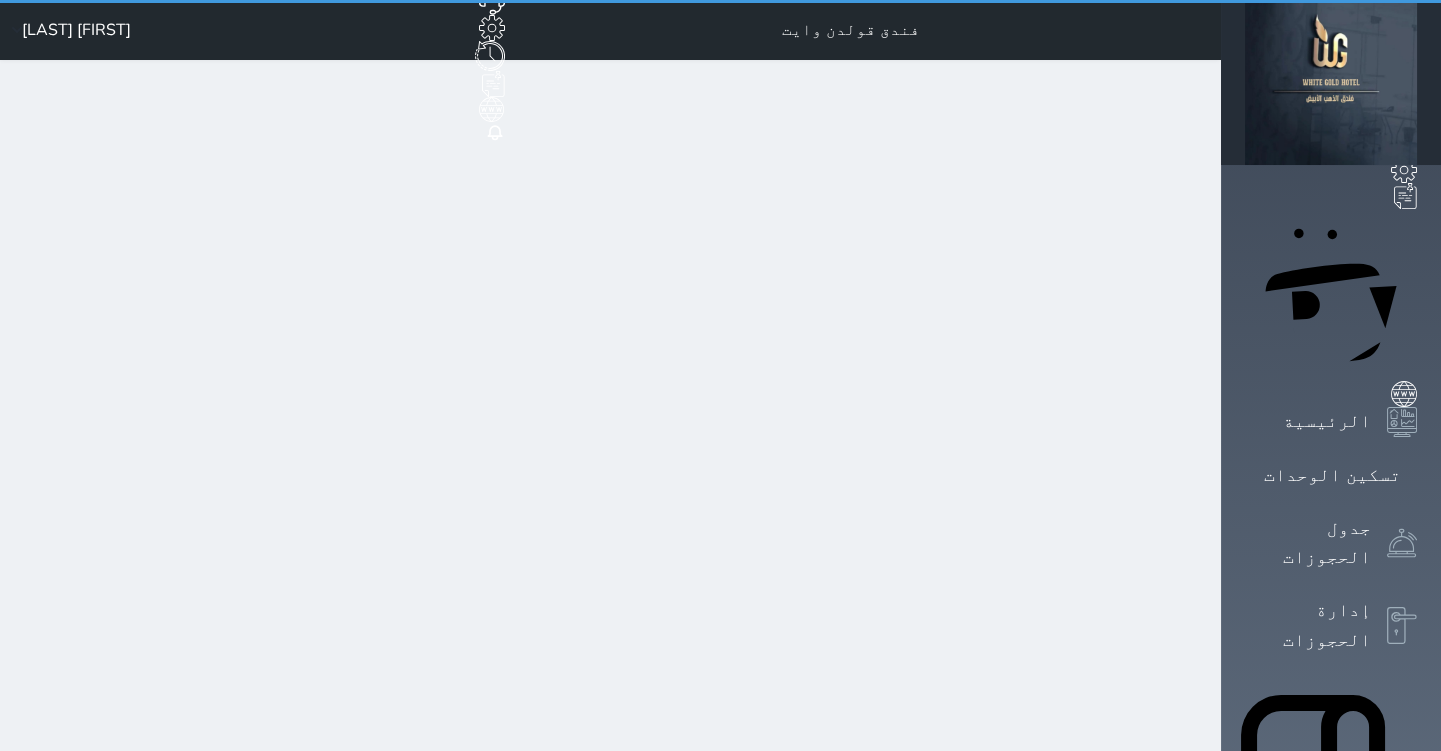 select on "1" 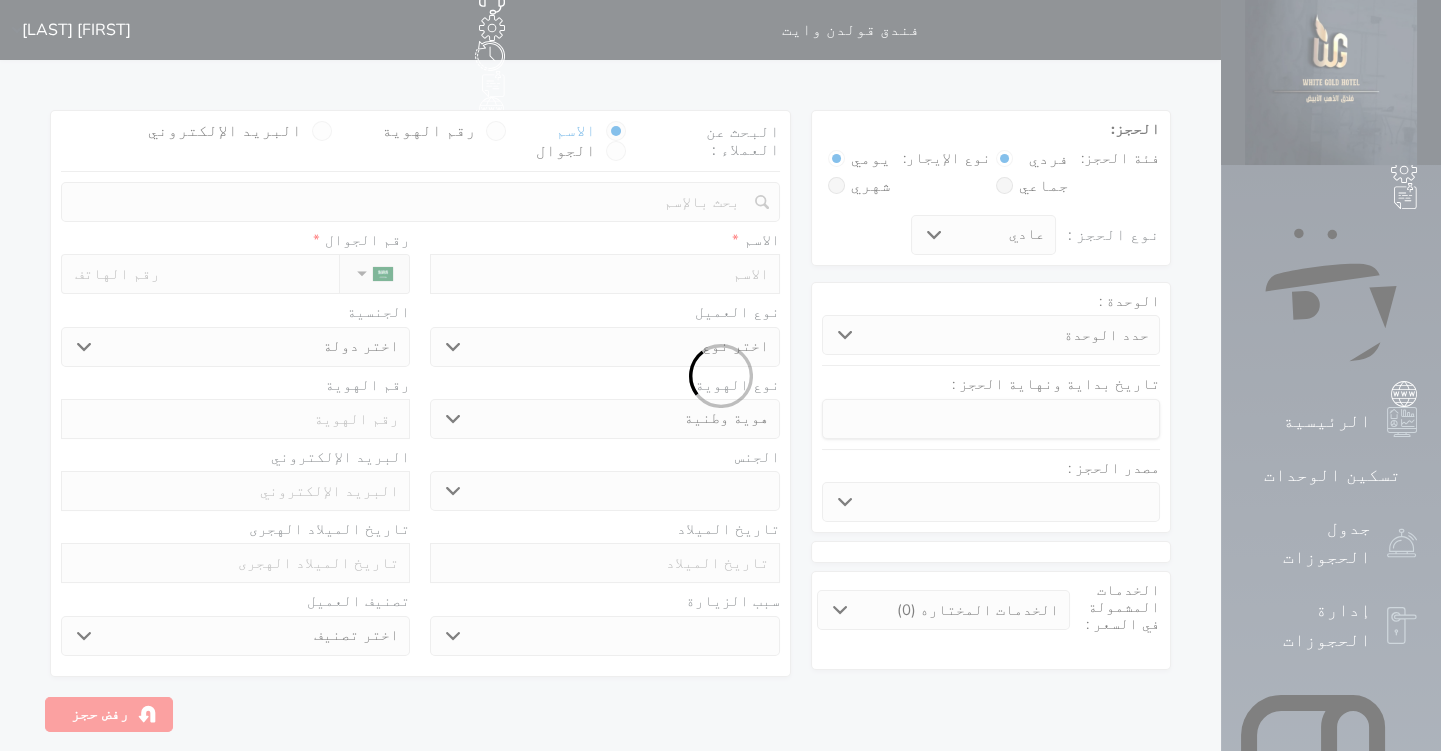 select 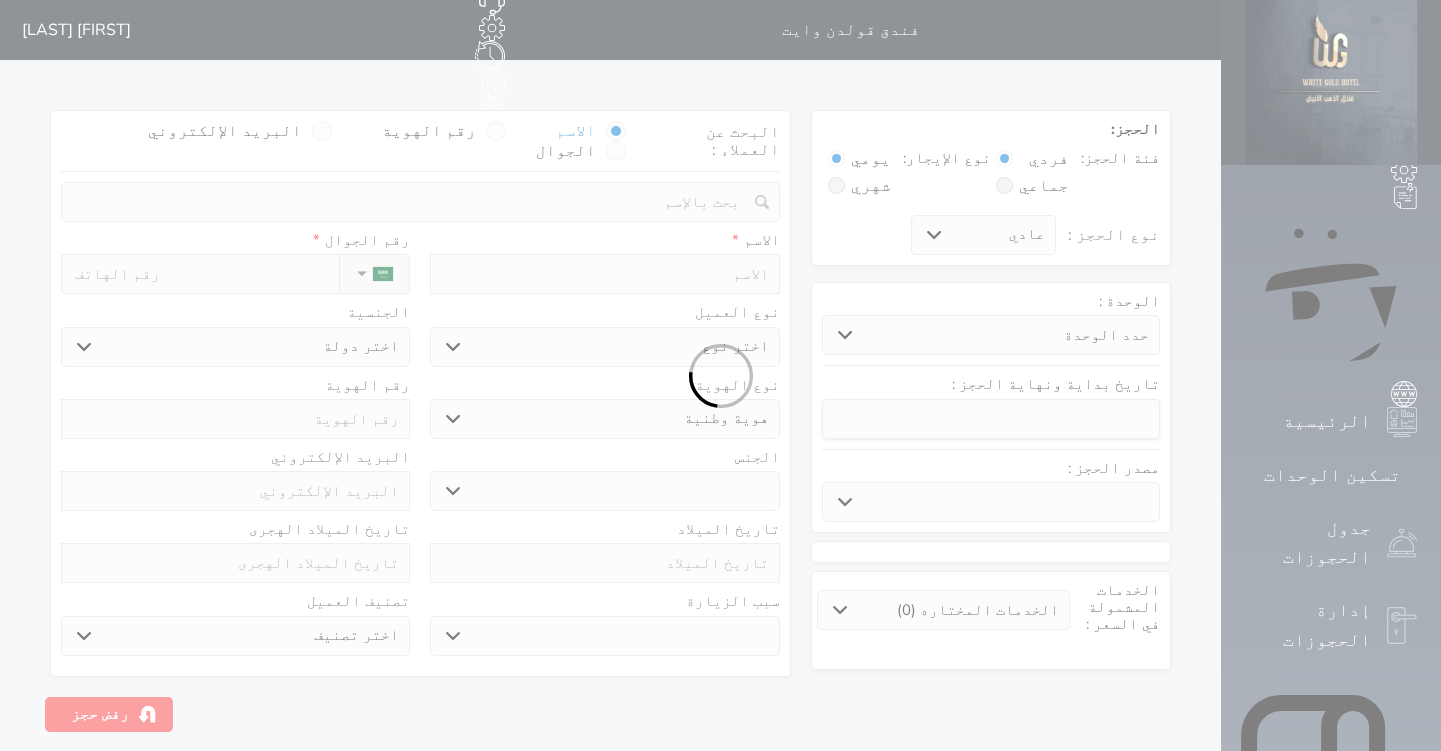select 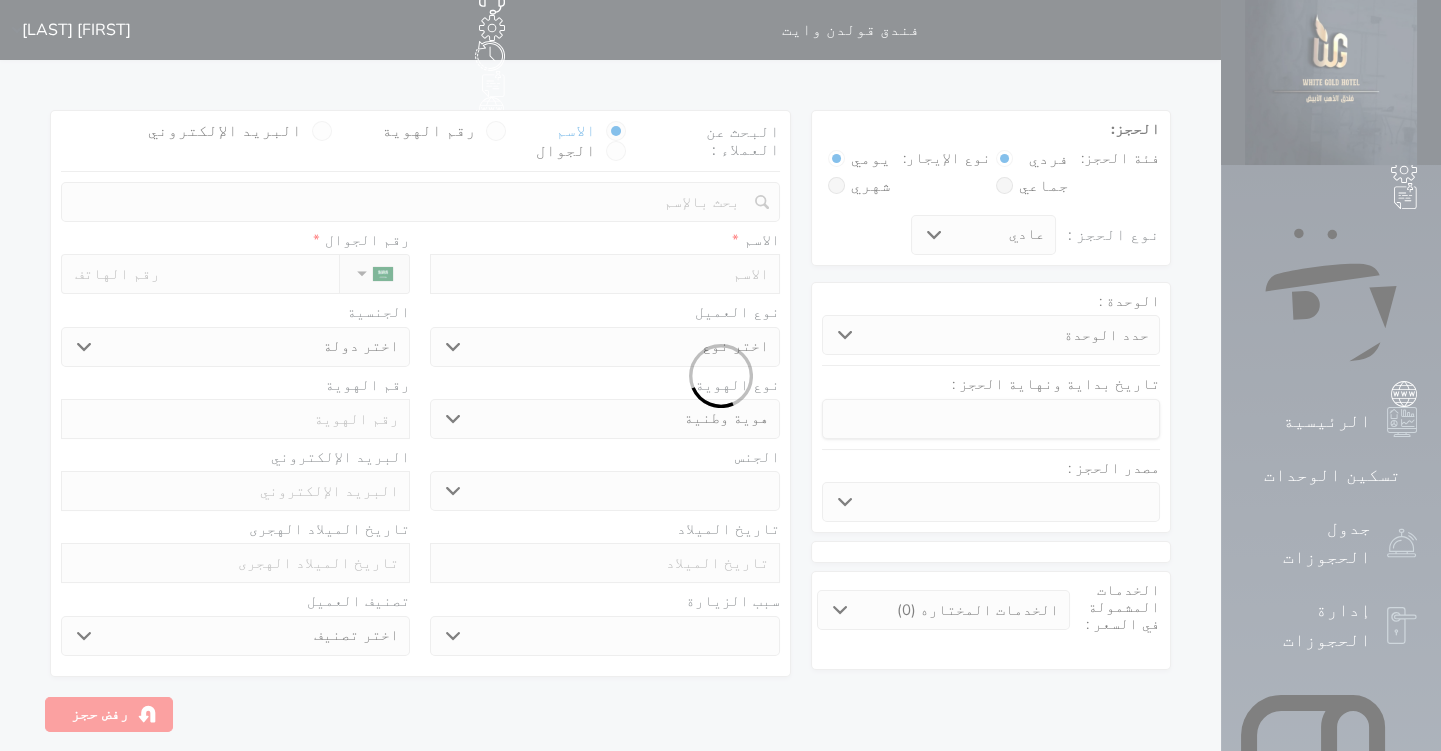 select 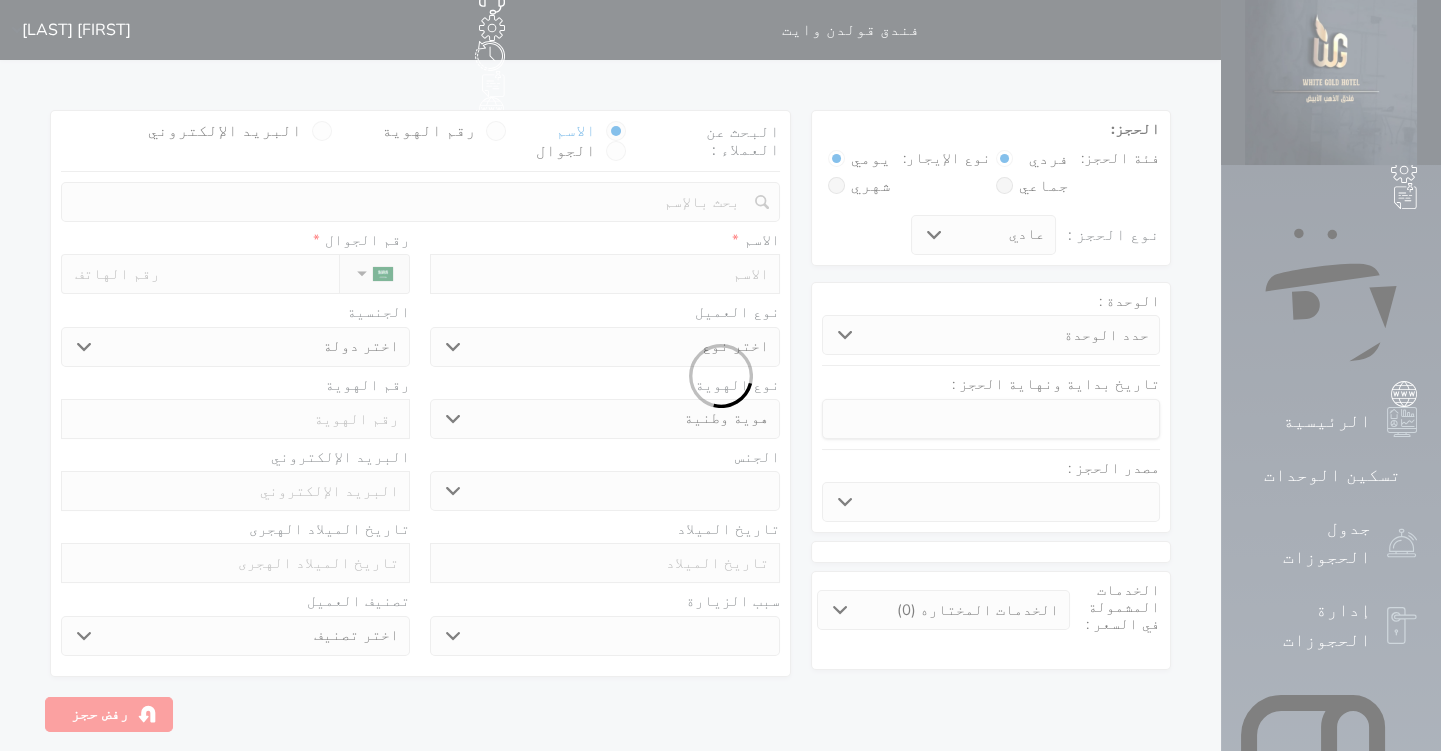 select 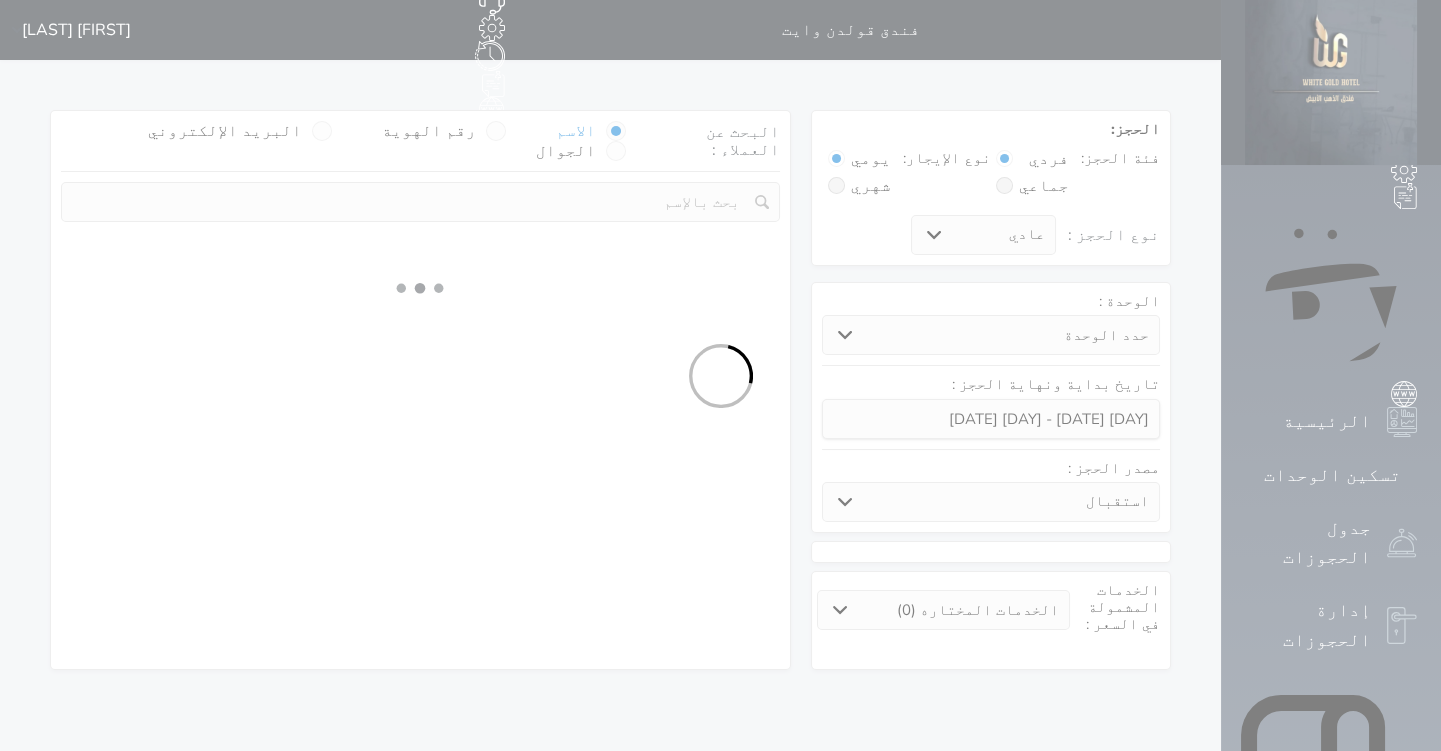 select 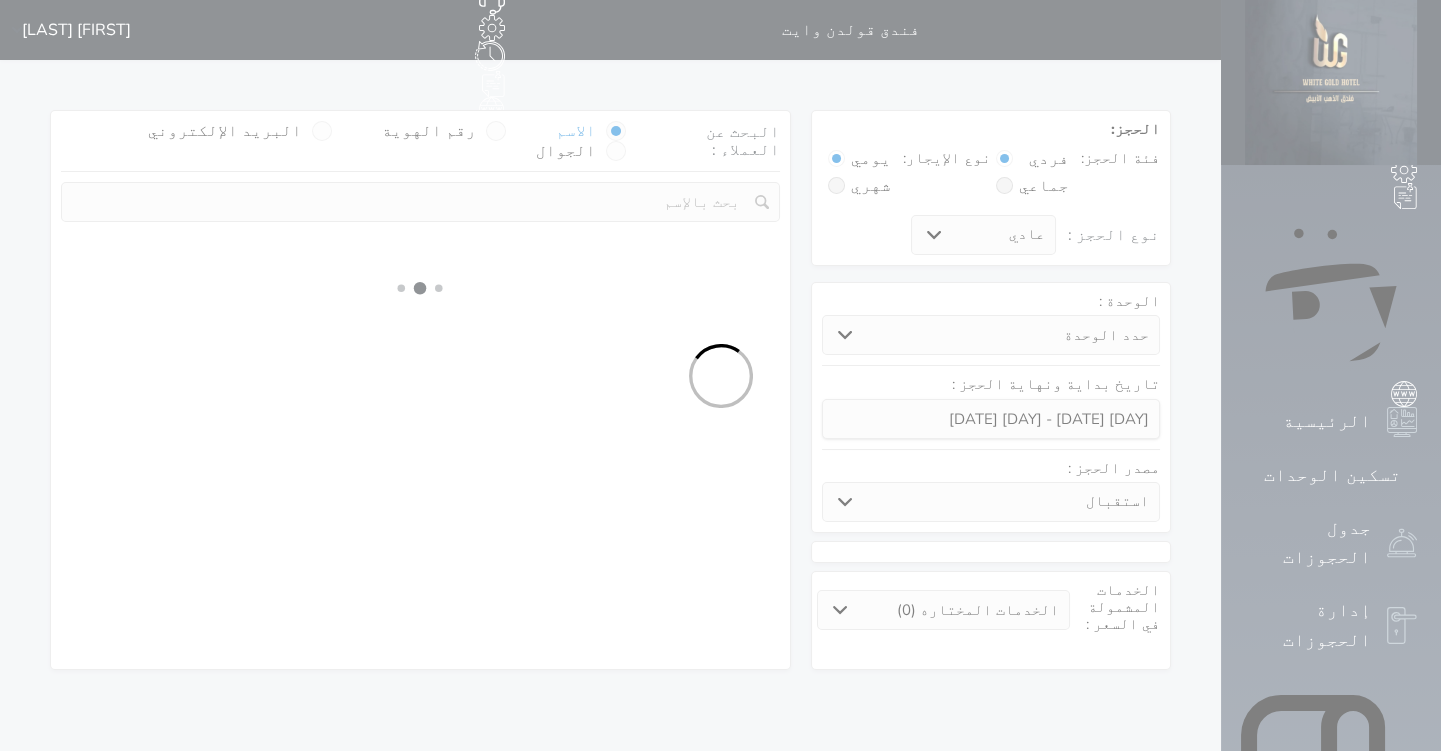 select on "1" 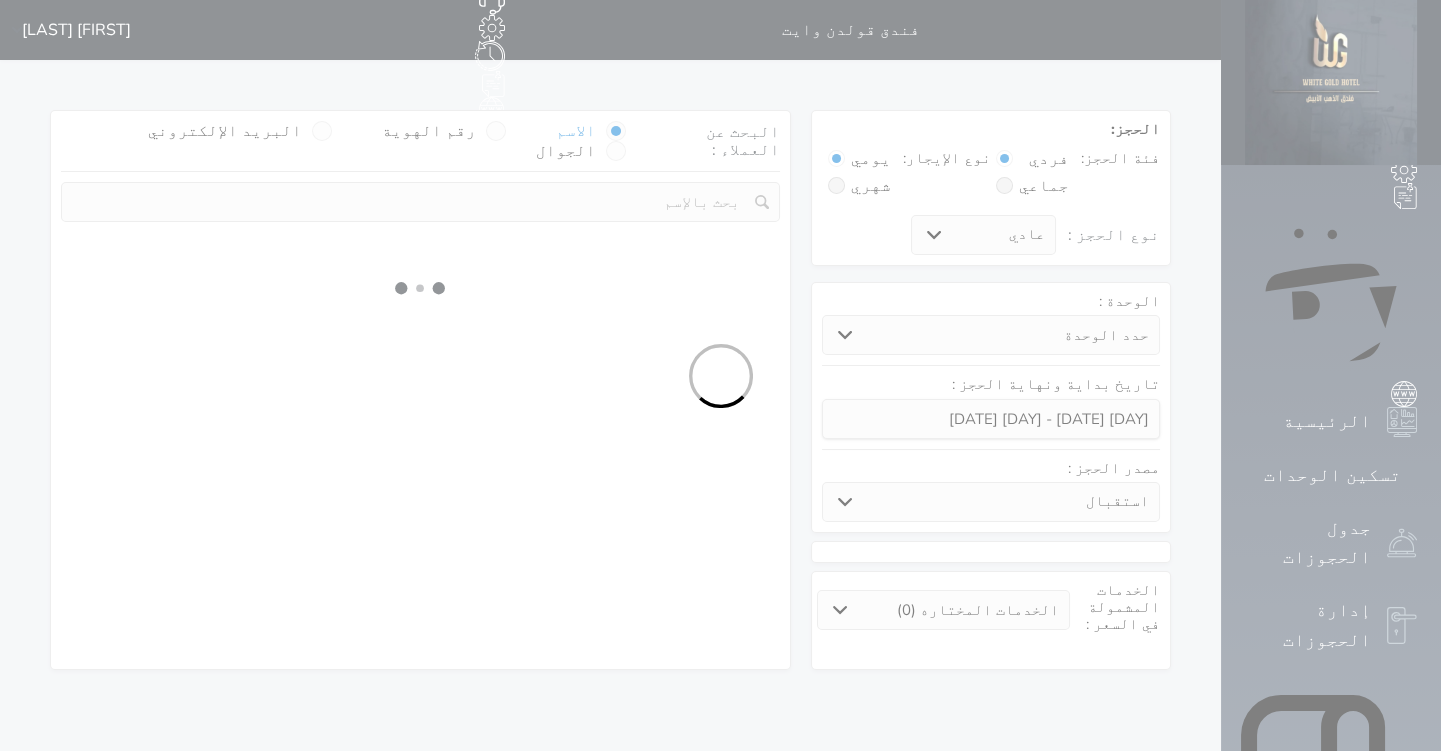 select on "113" 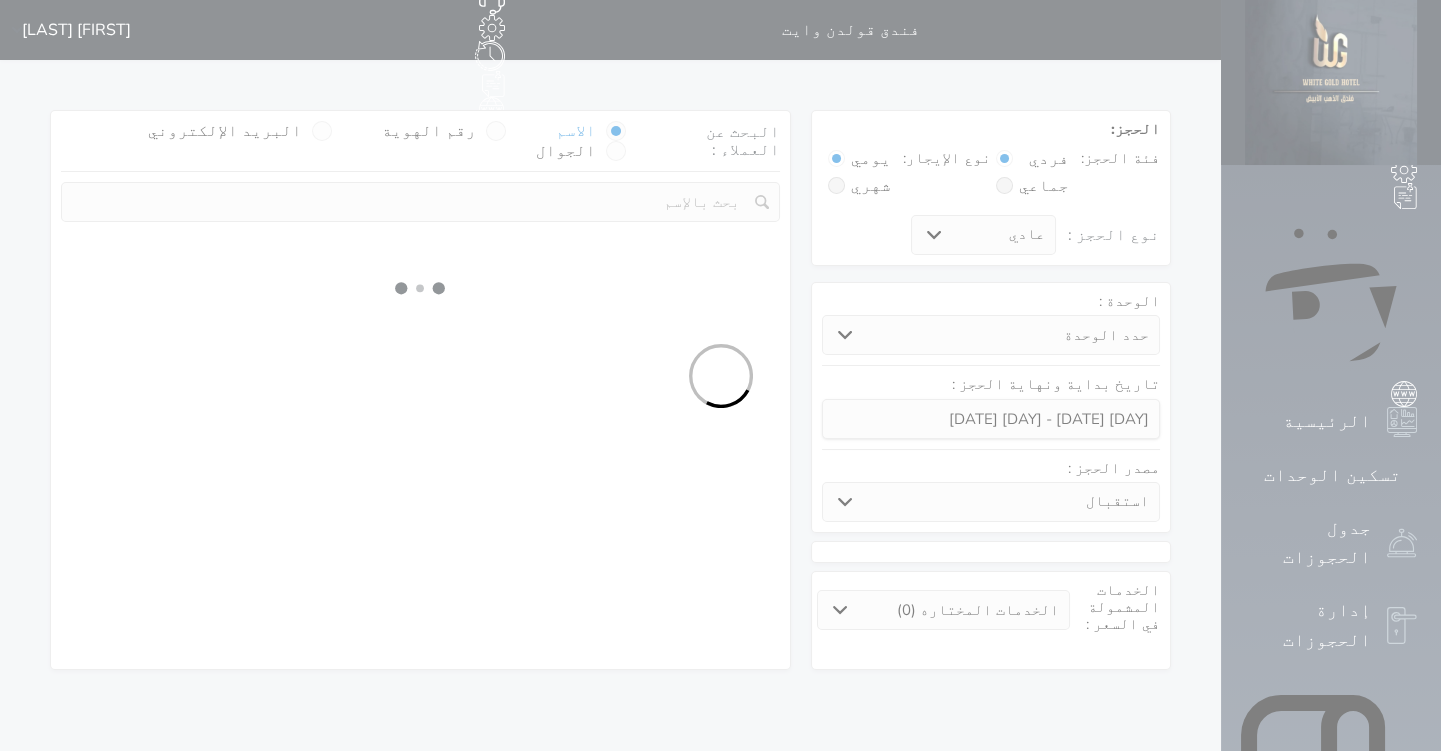 select on "1" 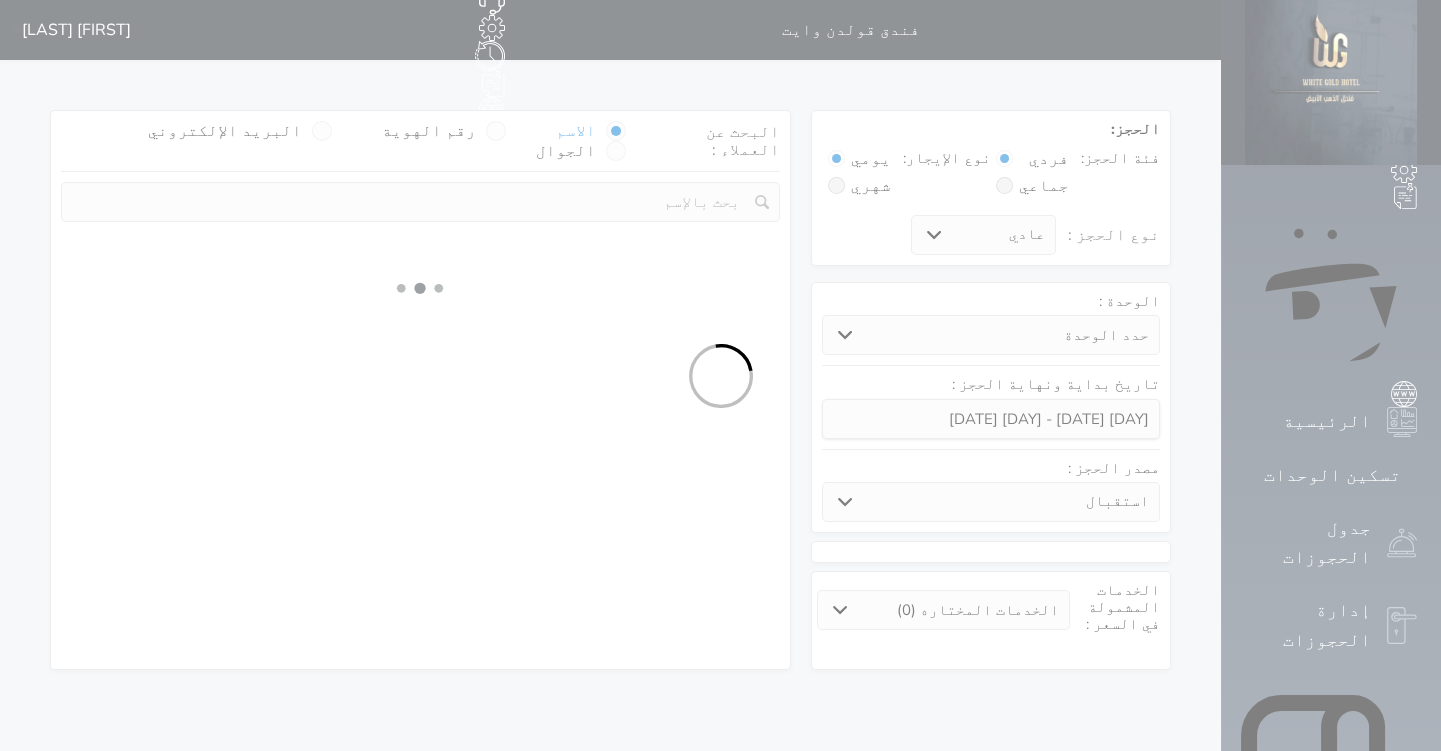 select 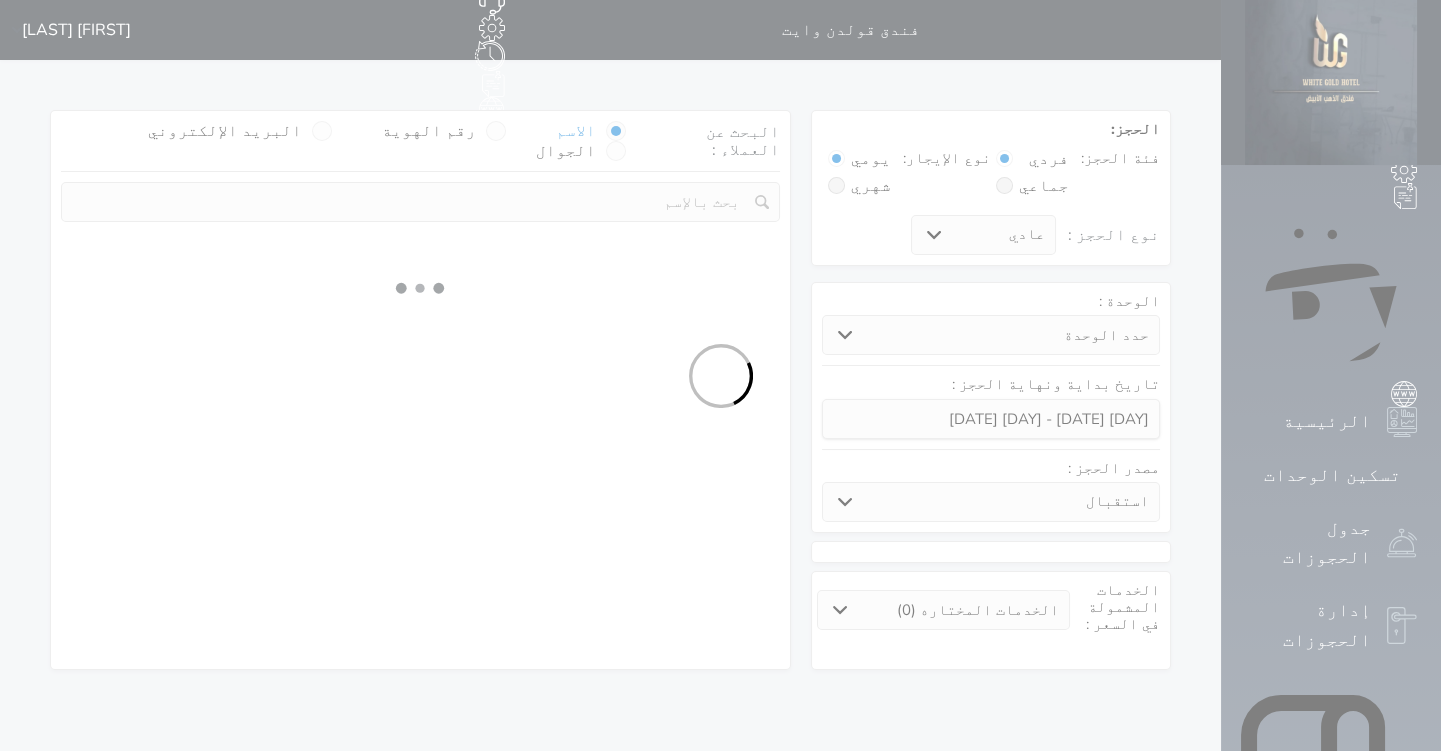 select on "7" 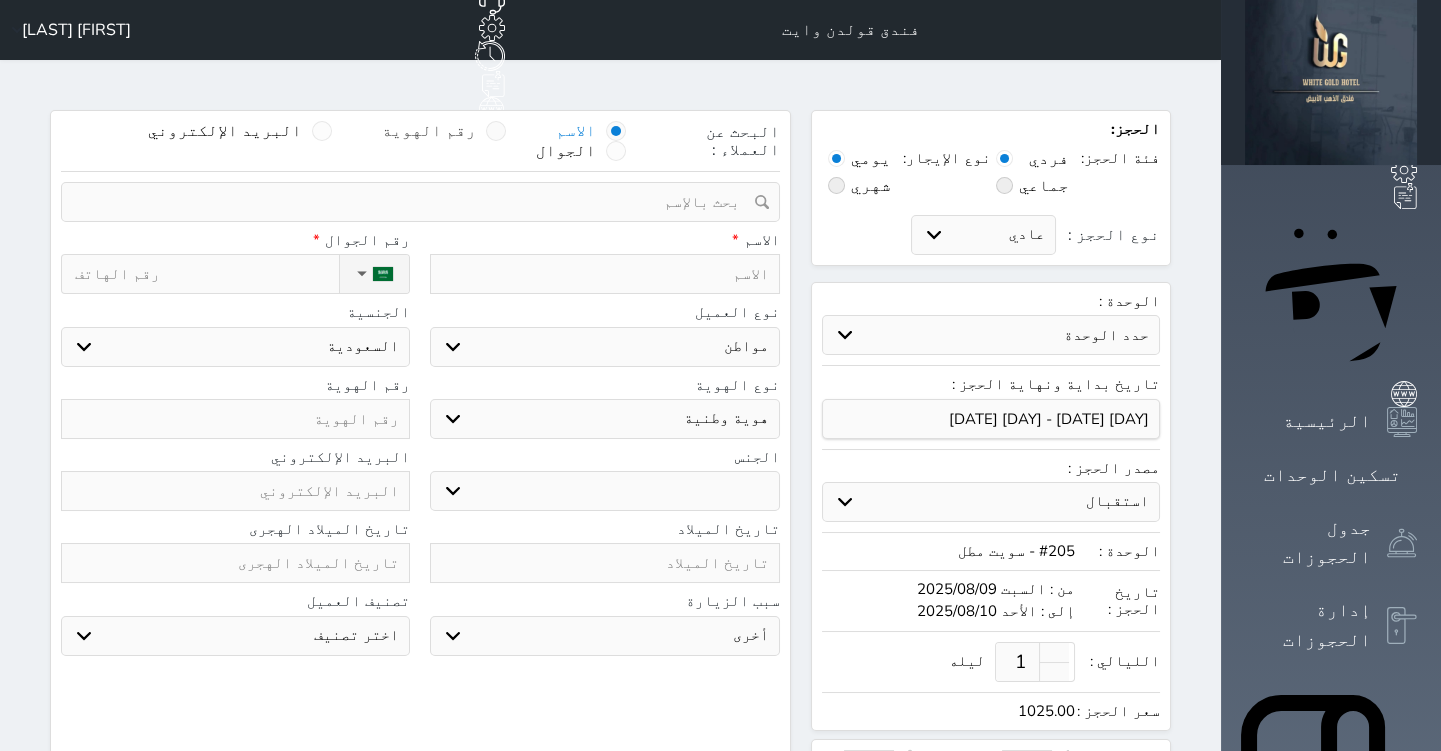 click at bounding box center (496, 131) 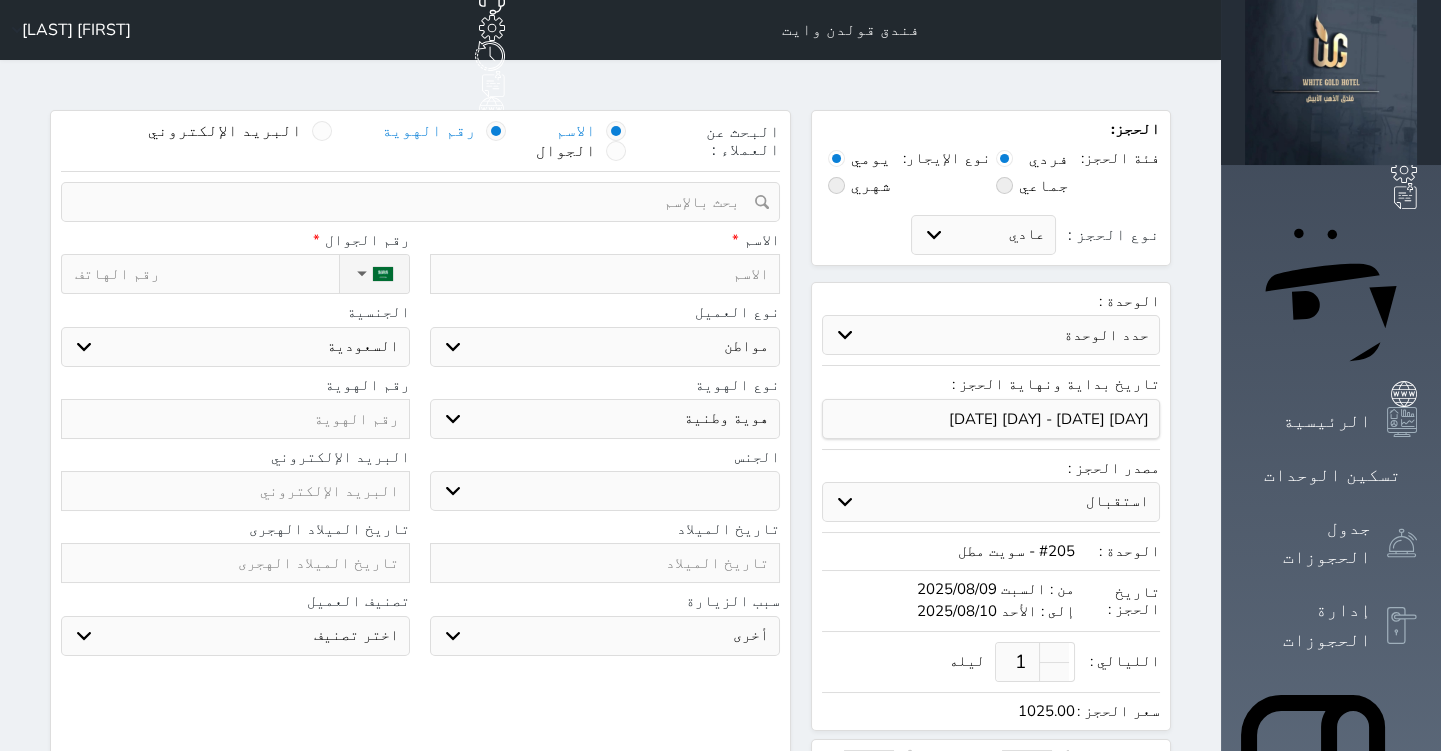 select 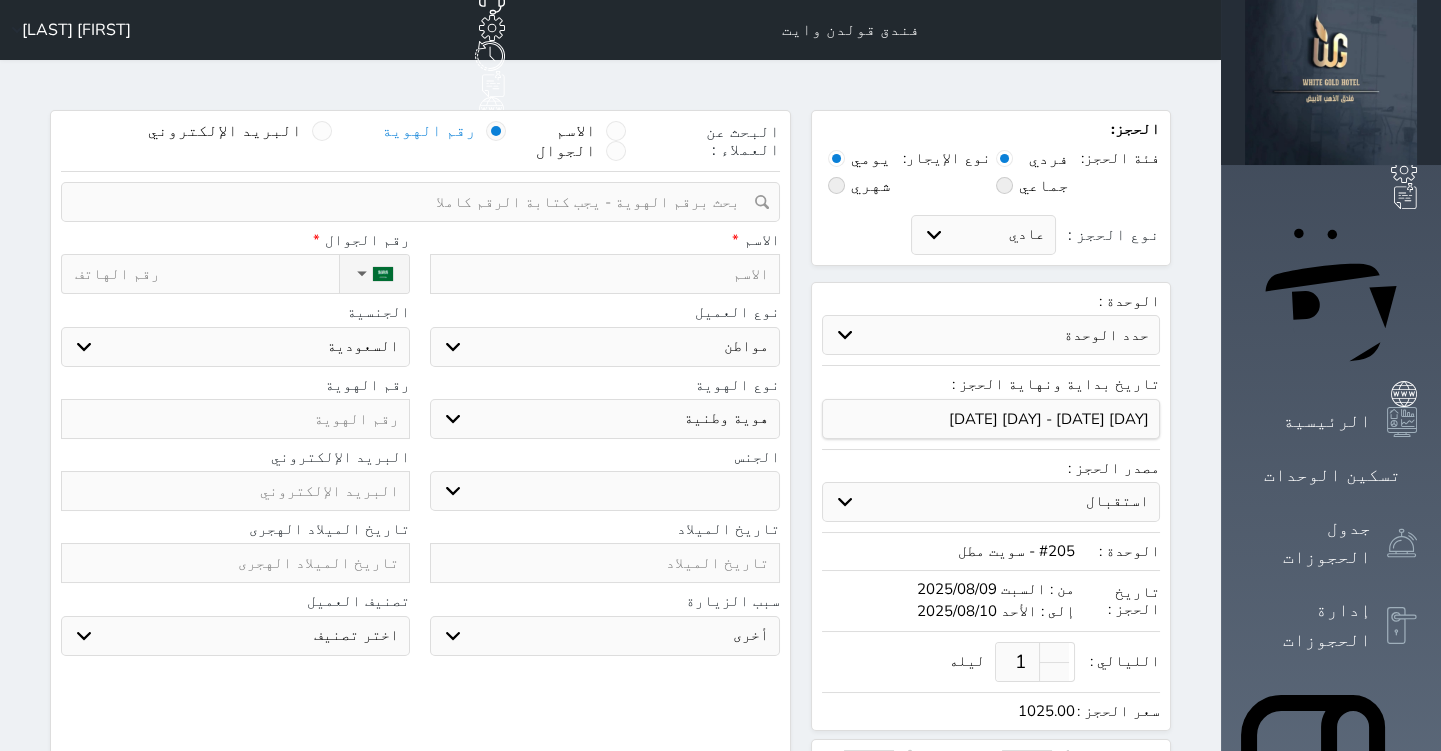 click at bounding box center [604, 274] 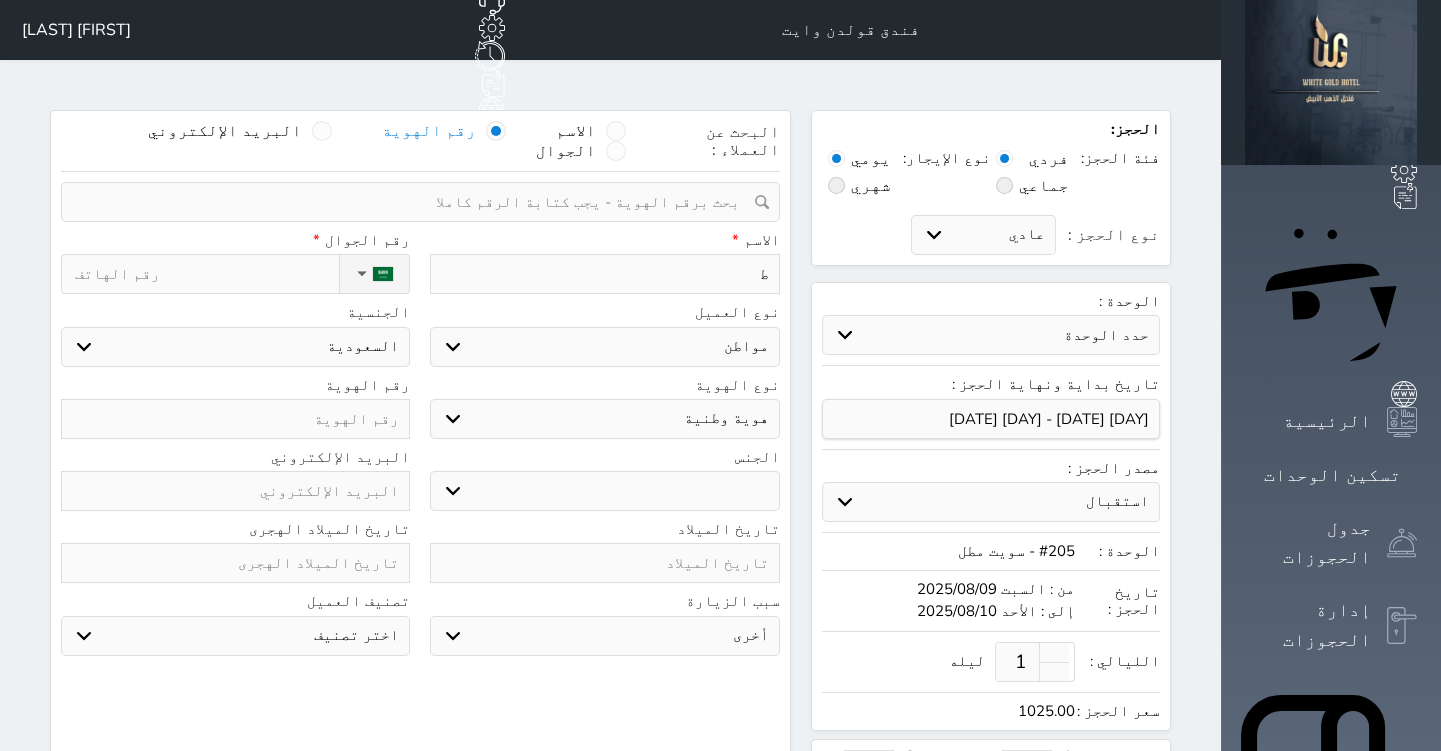 type on "طل" 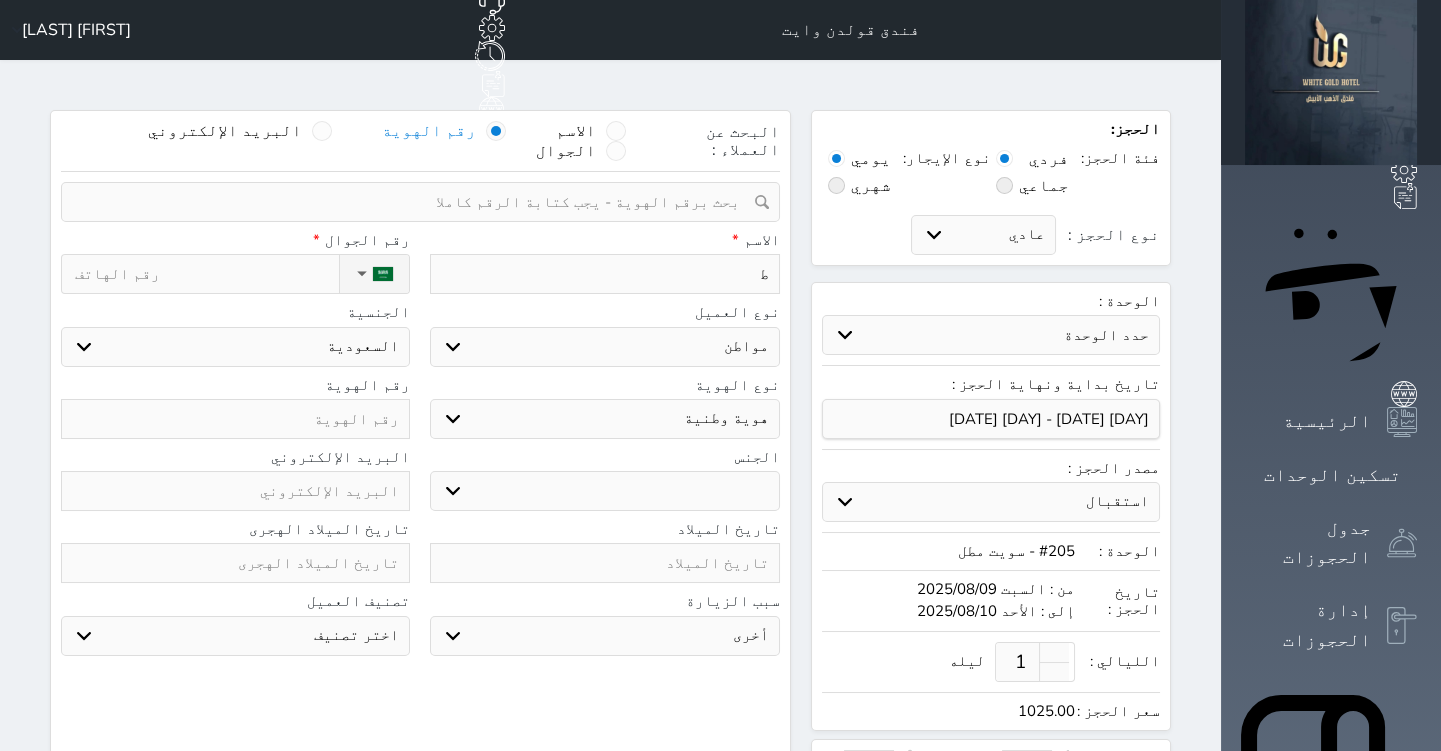 select 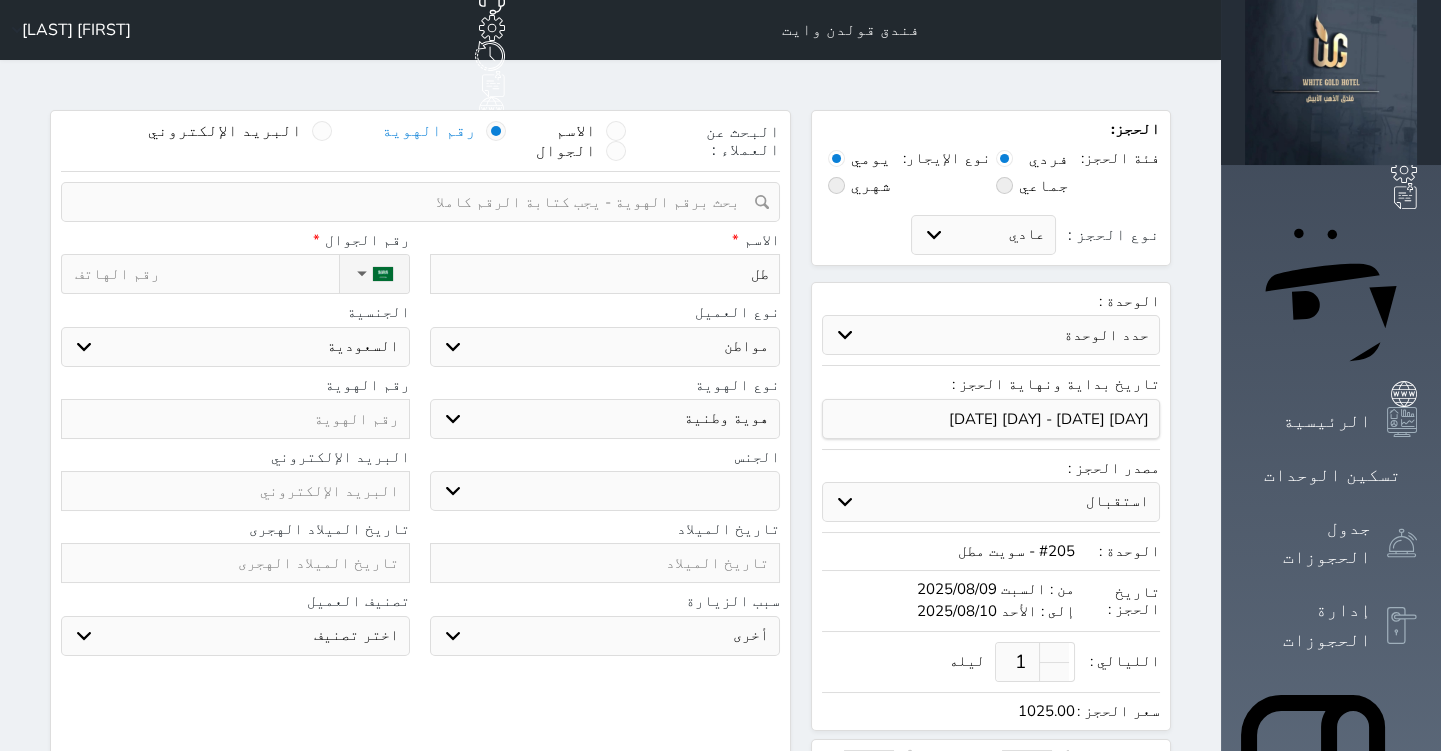 type on "[FIRST]" 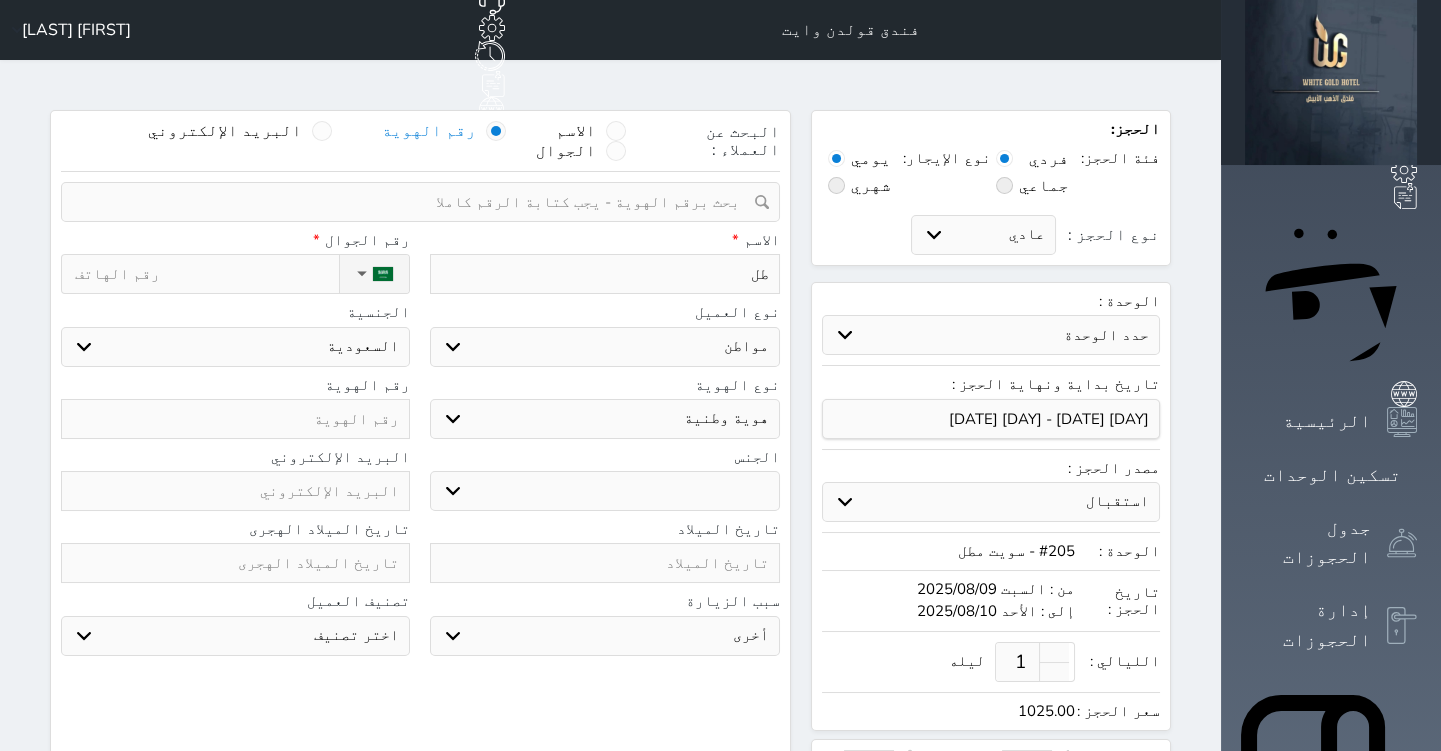 select 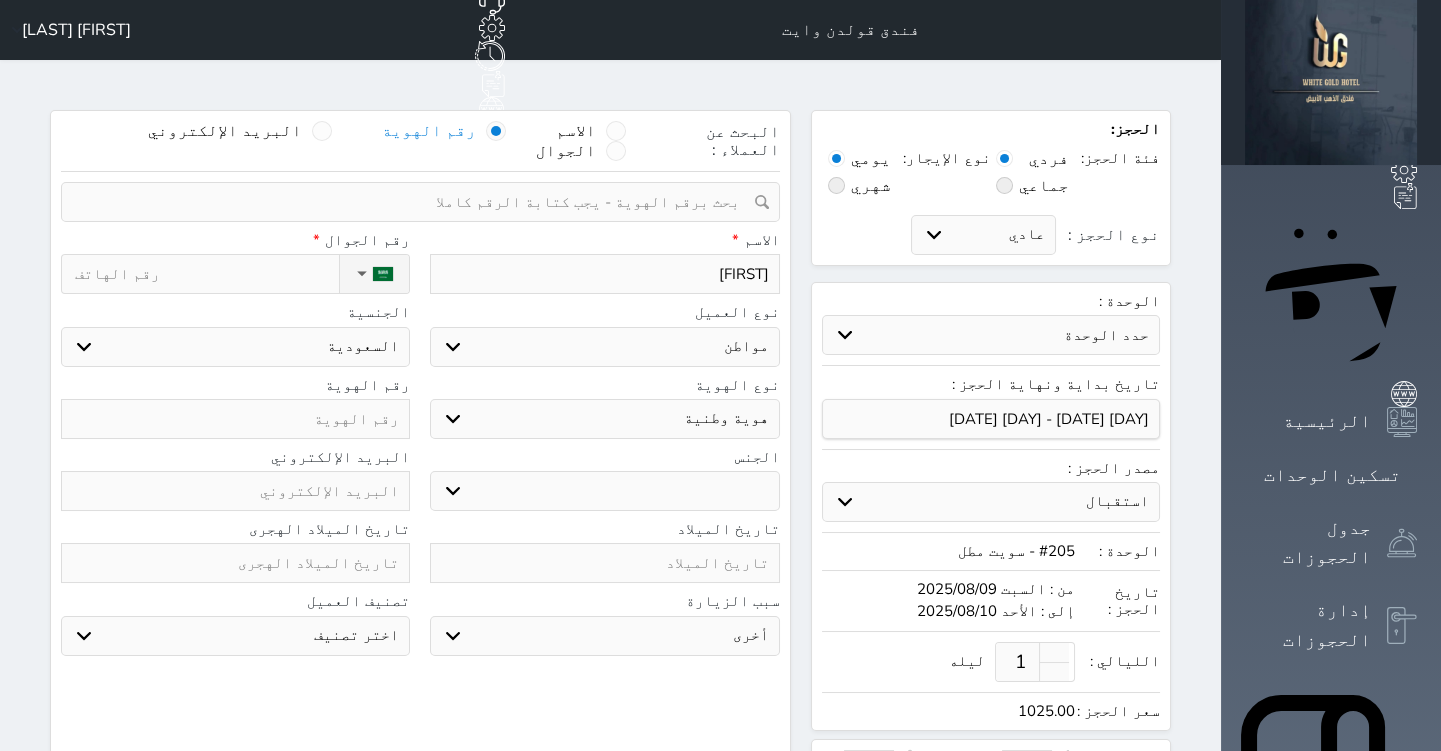type on "[FIRST]" 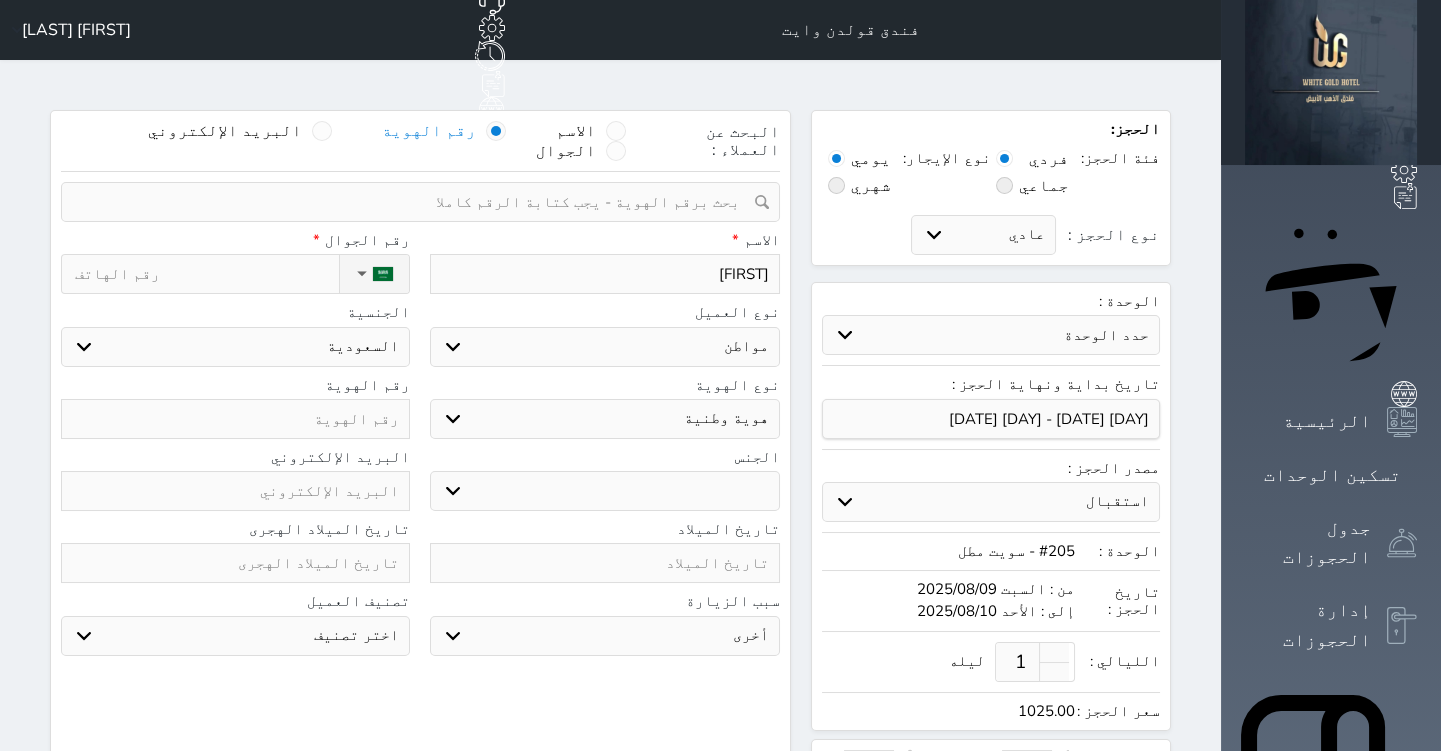 type on "[FIRST]" 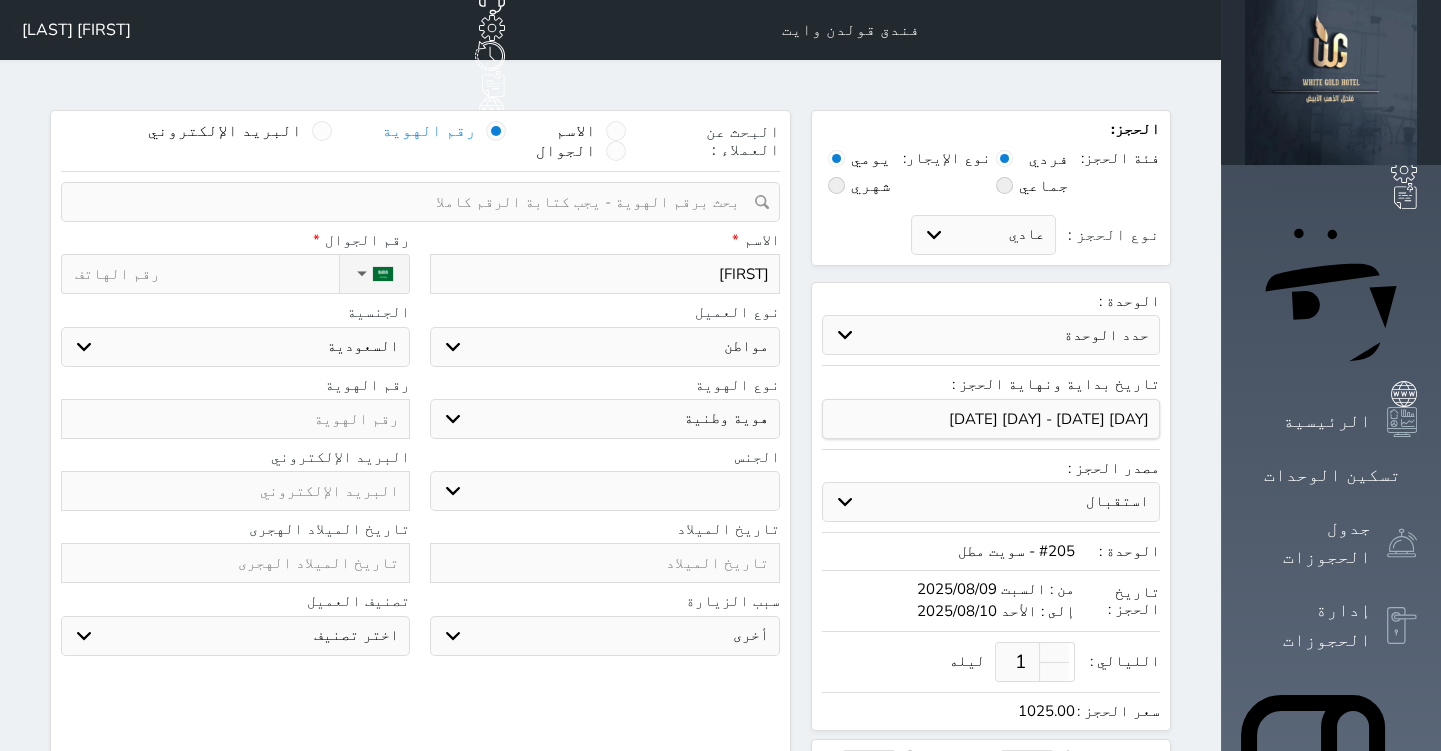 select 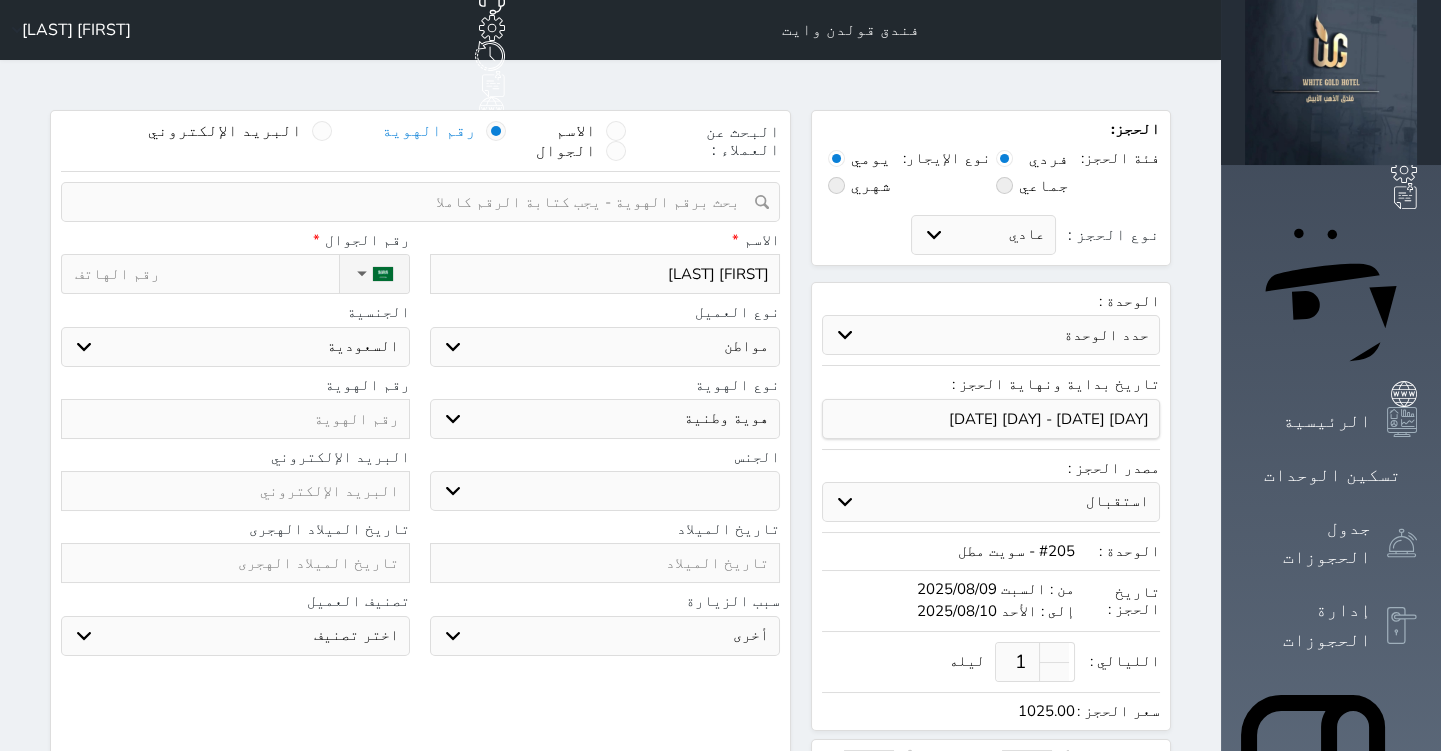 type on "[FIRST] [LAST]" 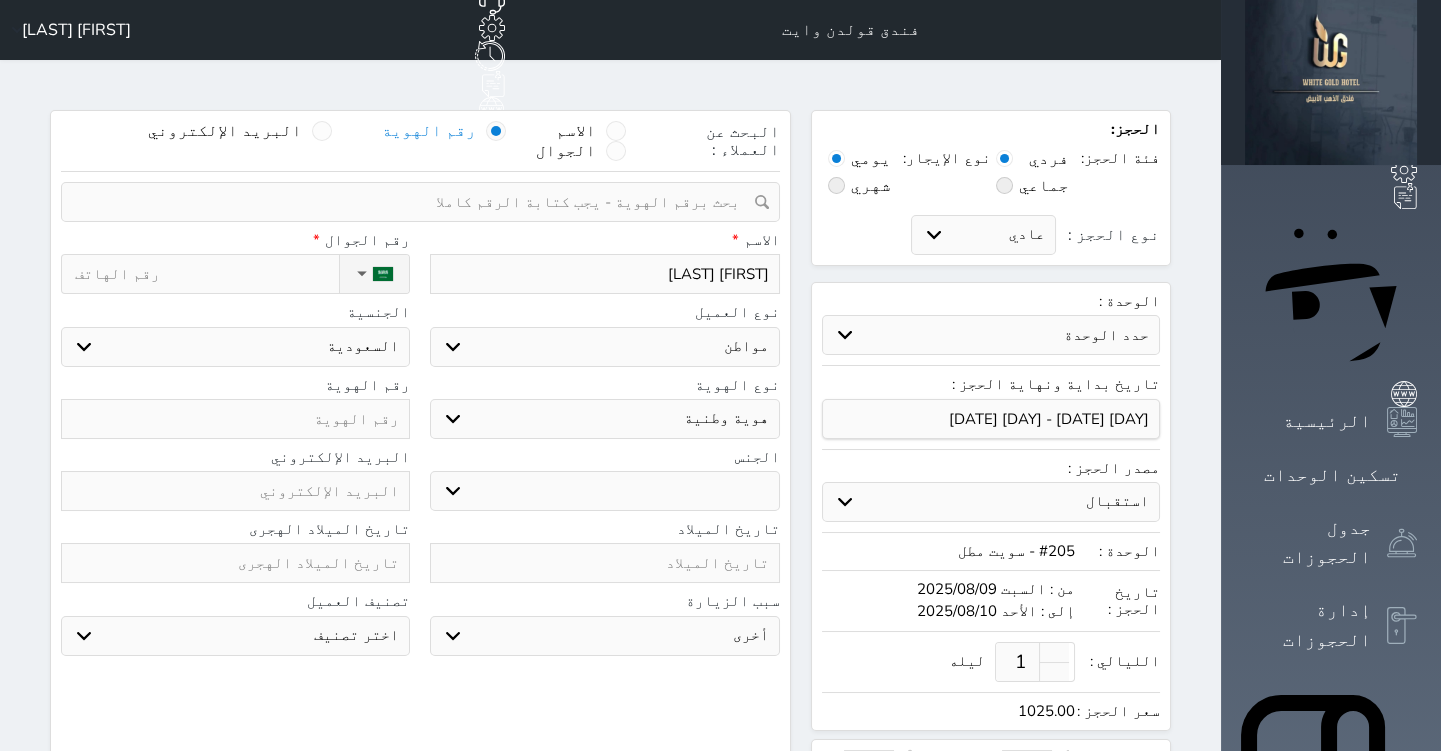 select on "male" 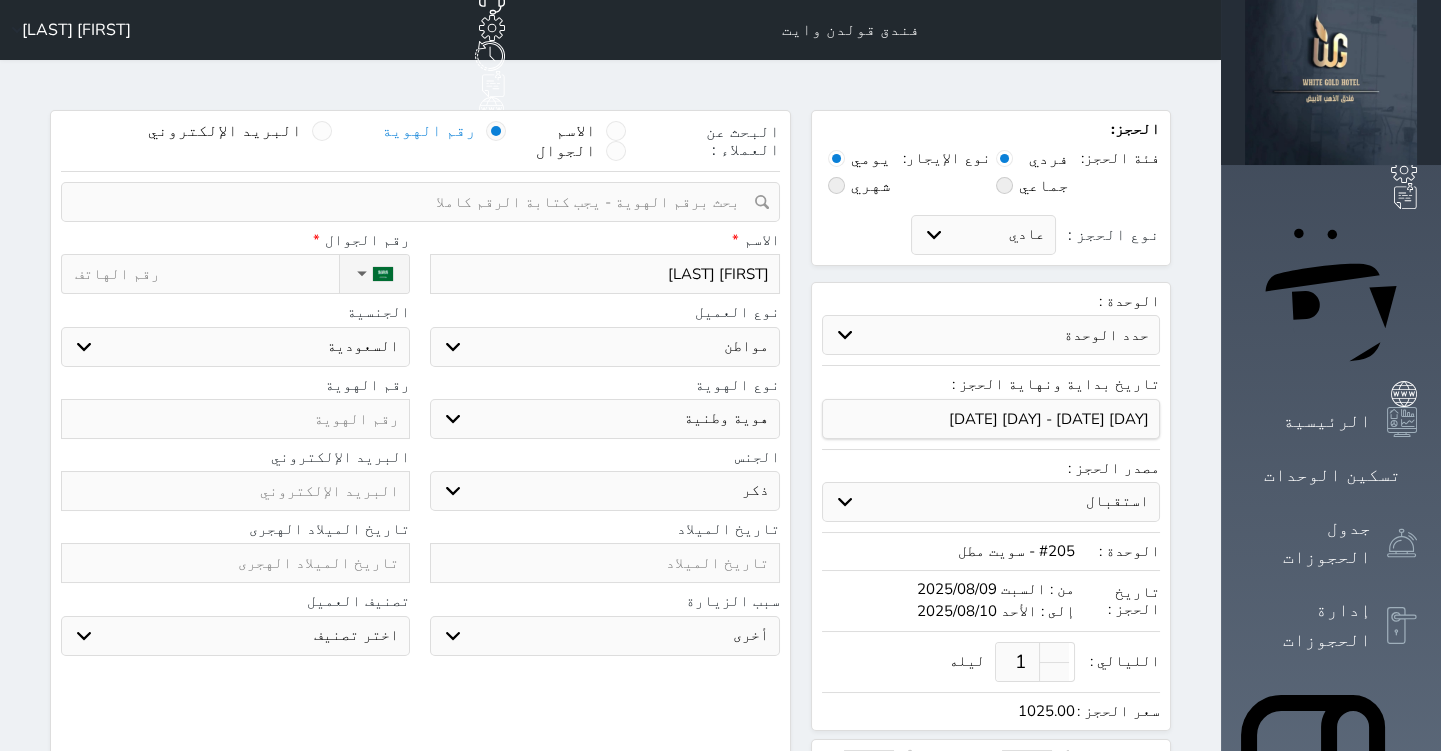 click on "ذكر   انثى" at bounding box center [604, 491] 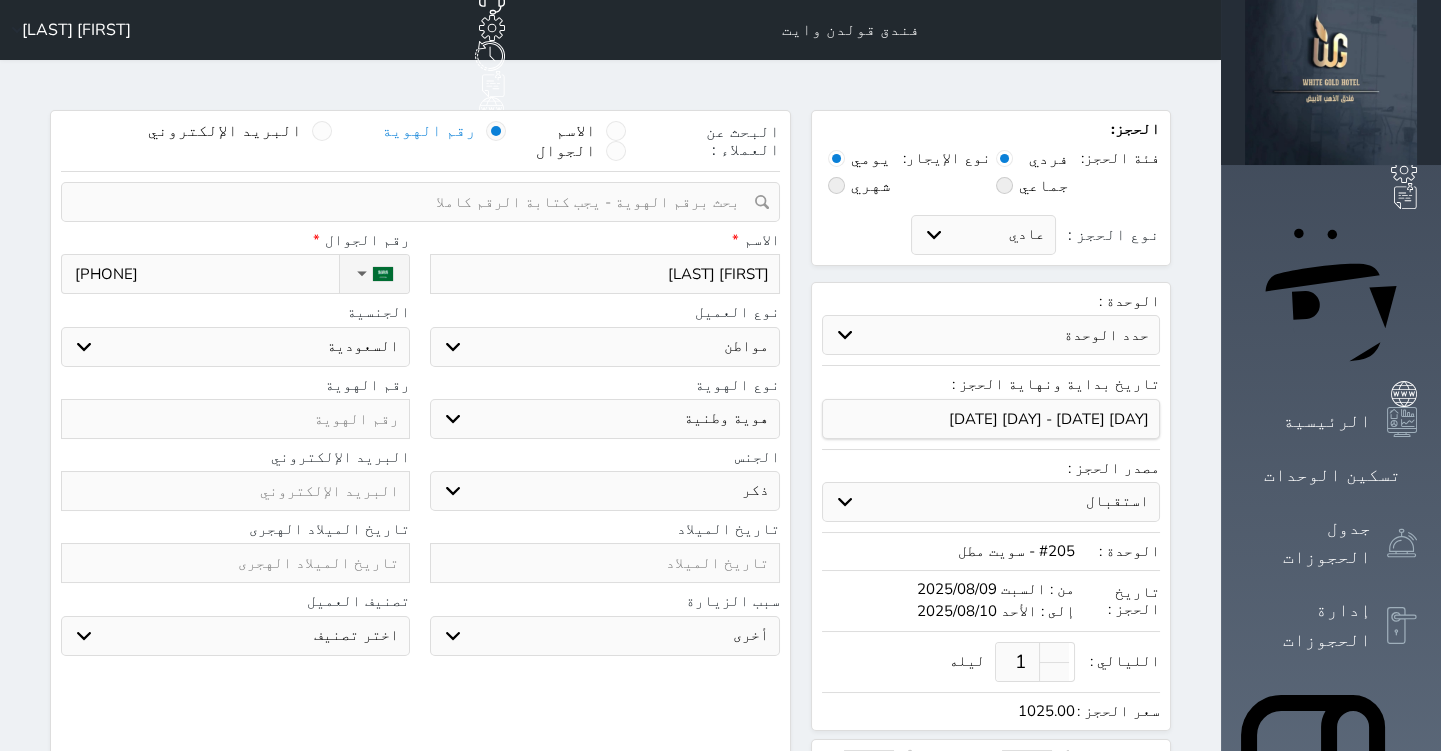 type on "[PHONE]" 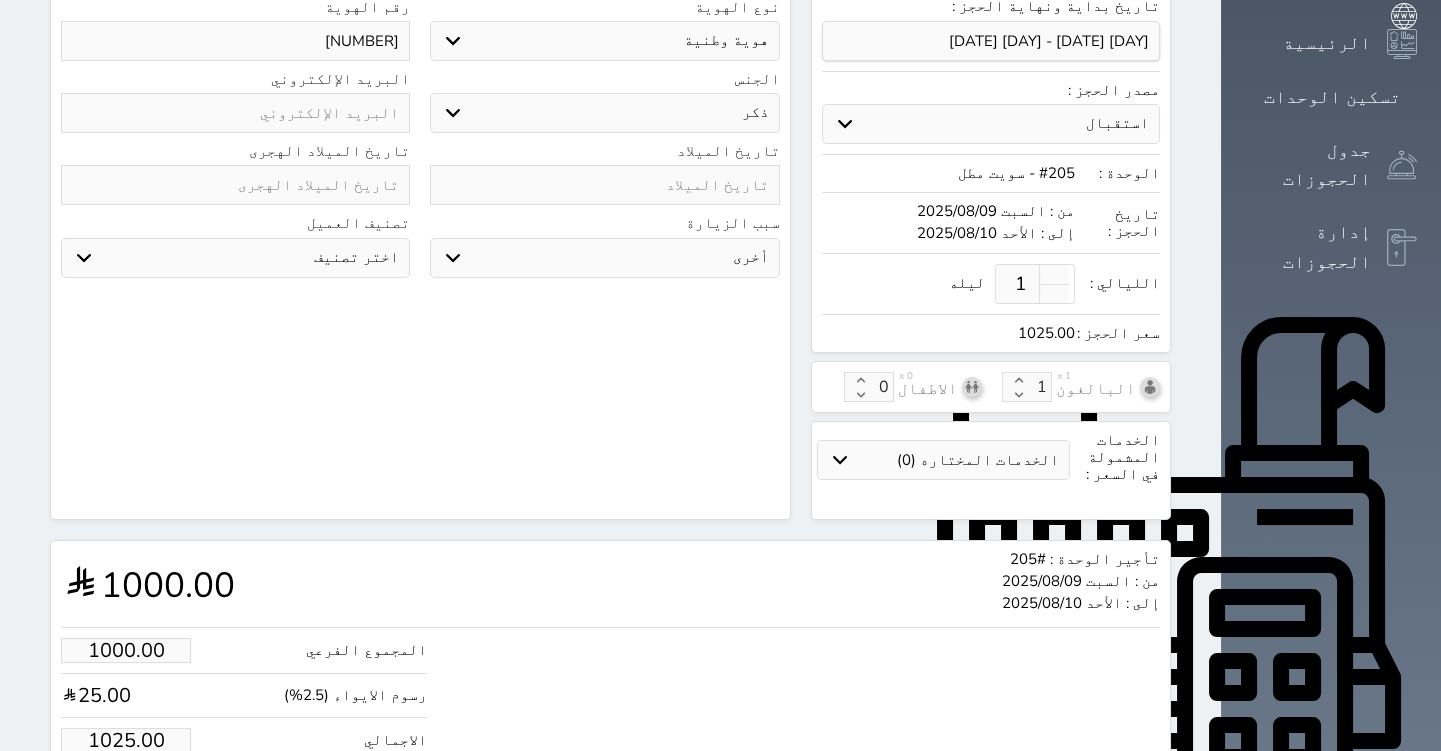 scroll, scrollTop: 435, scrollLeft: 0, axis: vertical 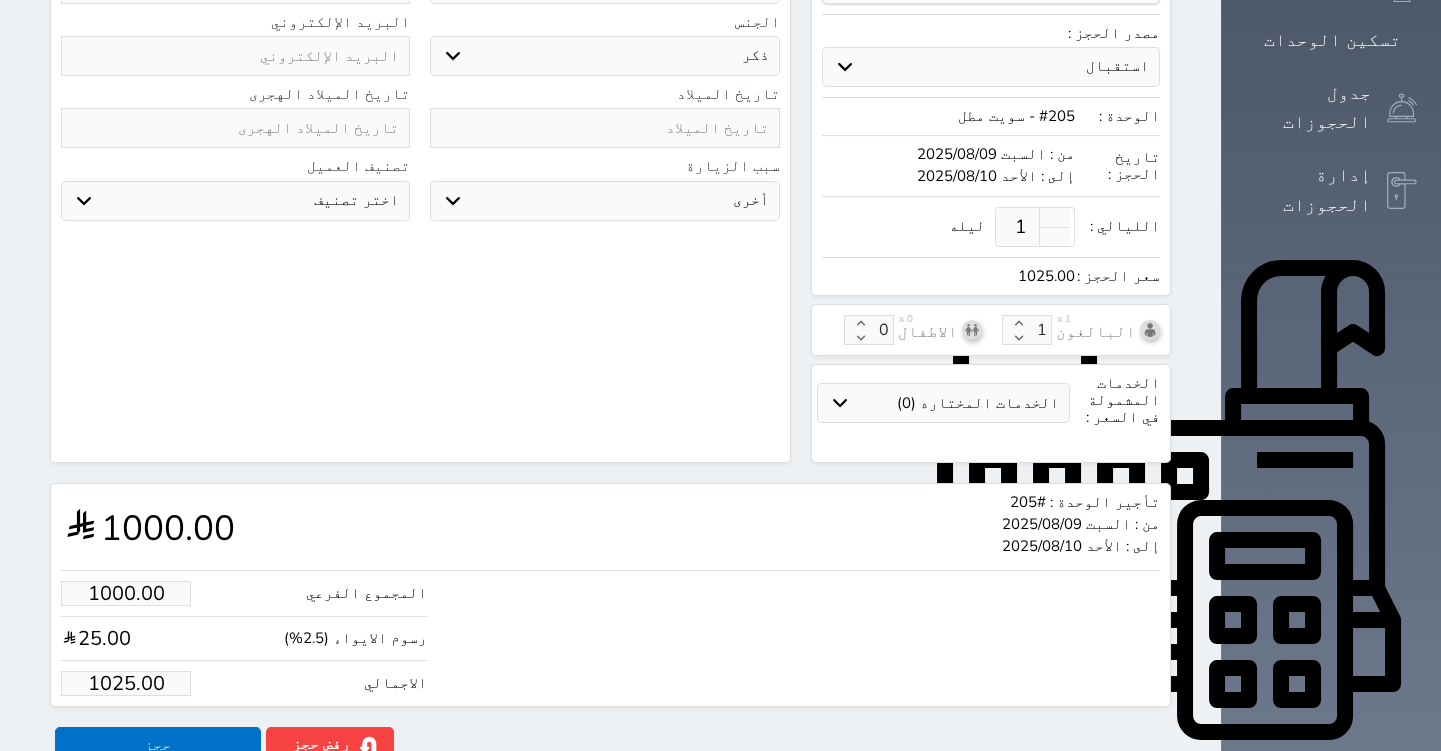 type on "[NUMBER]" 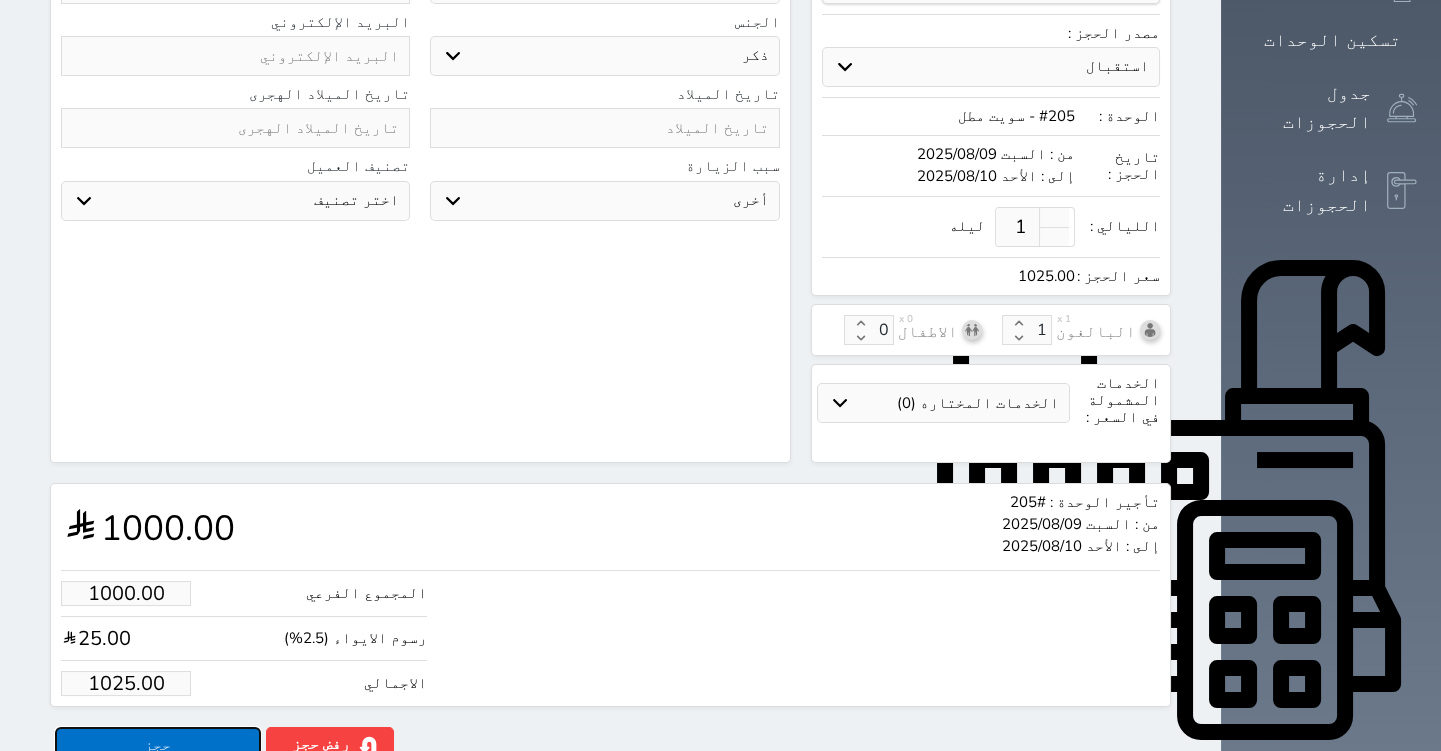 click on "حجز" at bounding box center [158, 744] 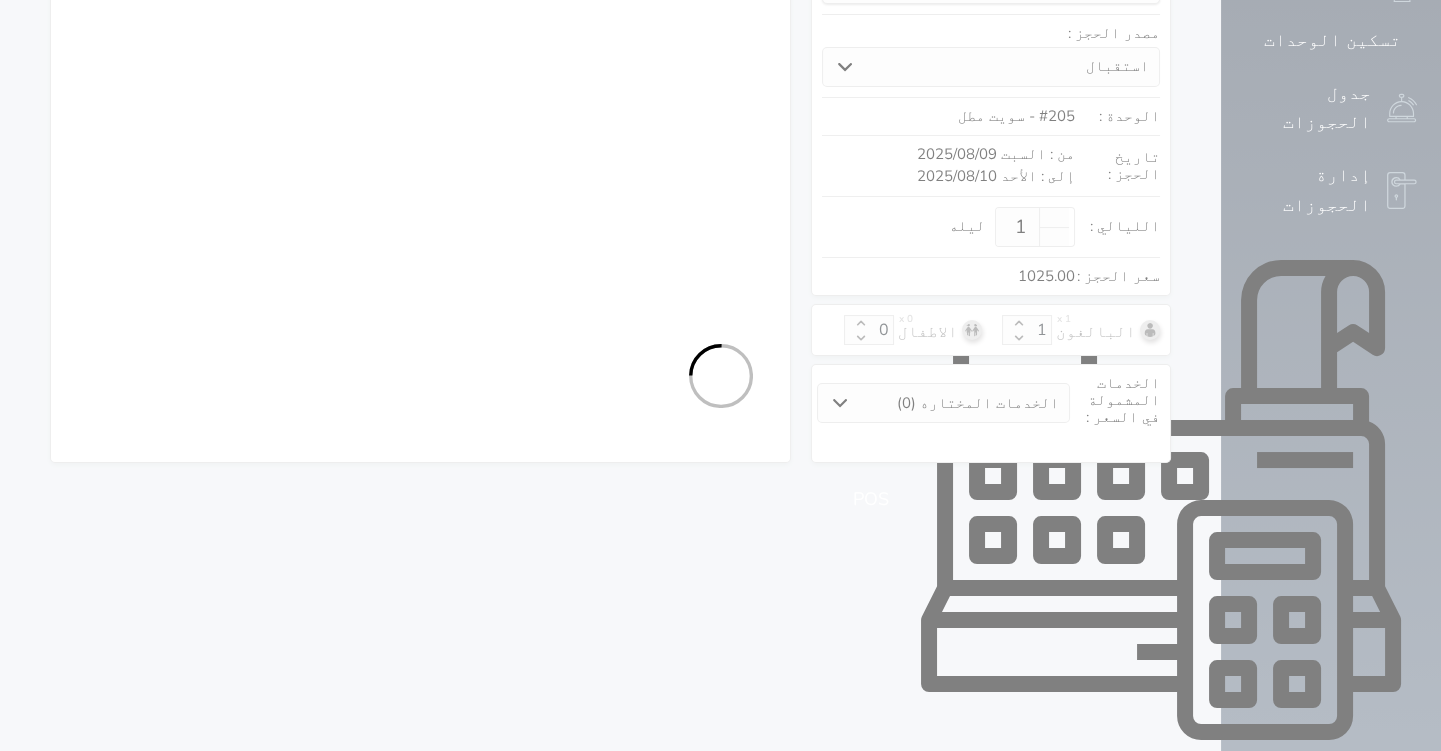 select on "1" 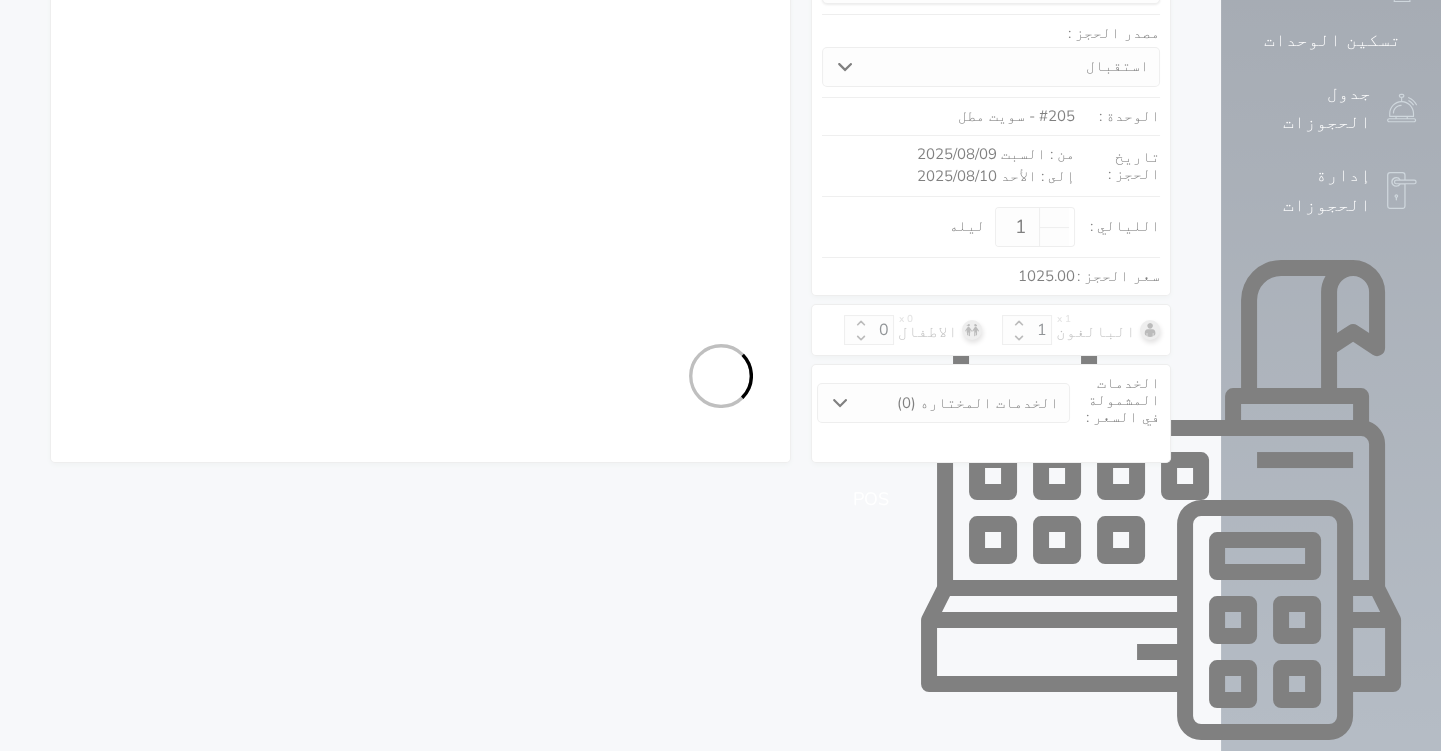 select on "113" 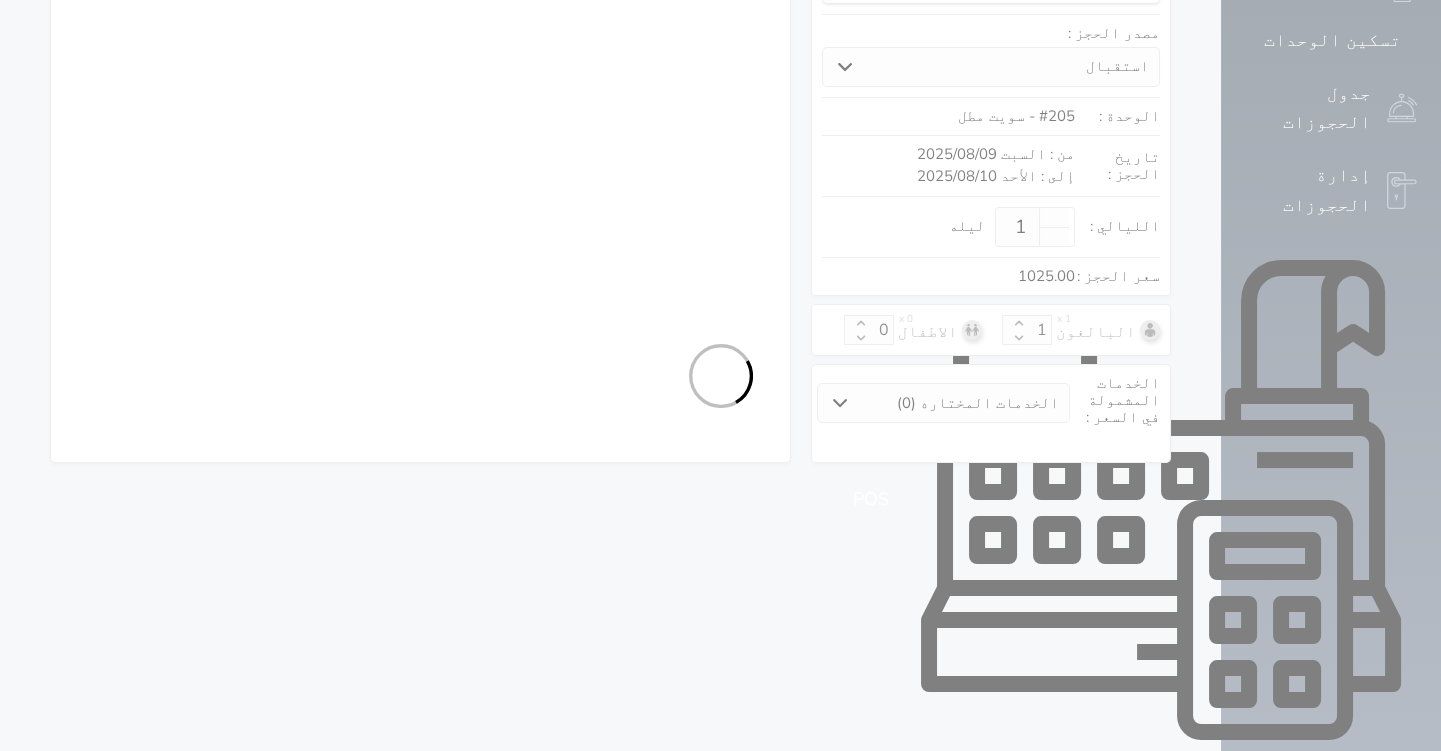 select on "1" 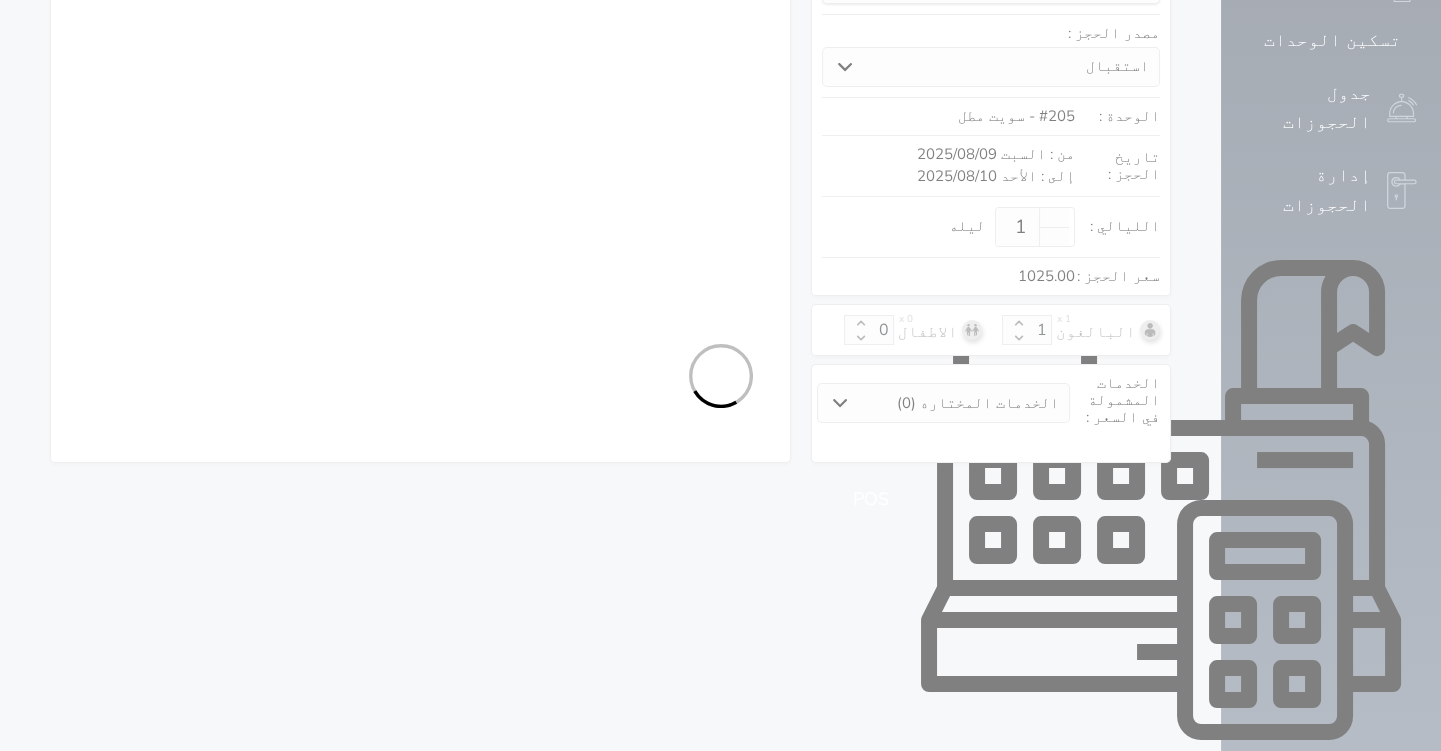 select on "7" 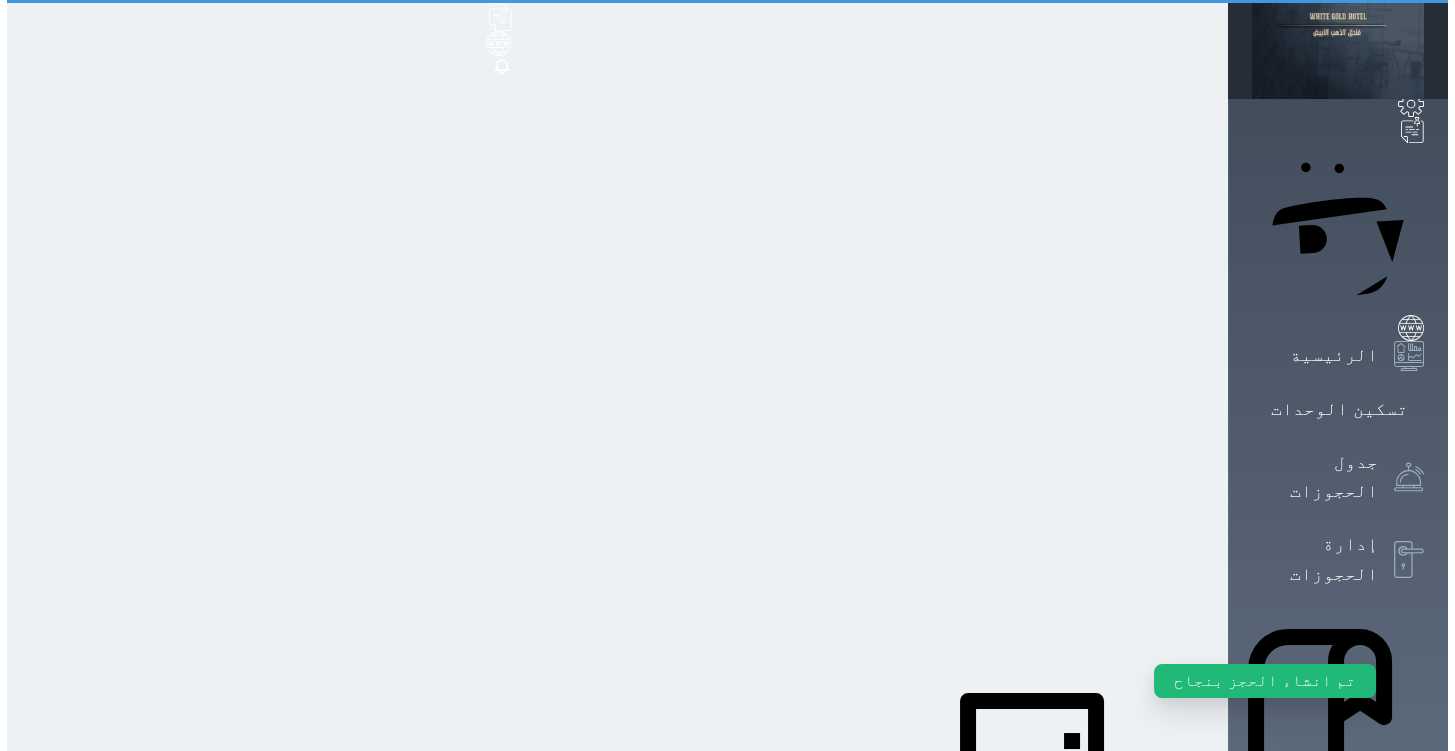 scroll, scrollTop: 0, scrollLeft: 0, axis: both 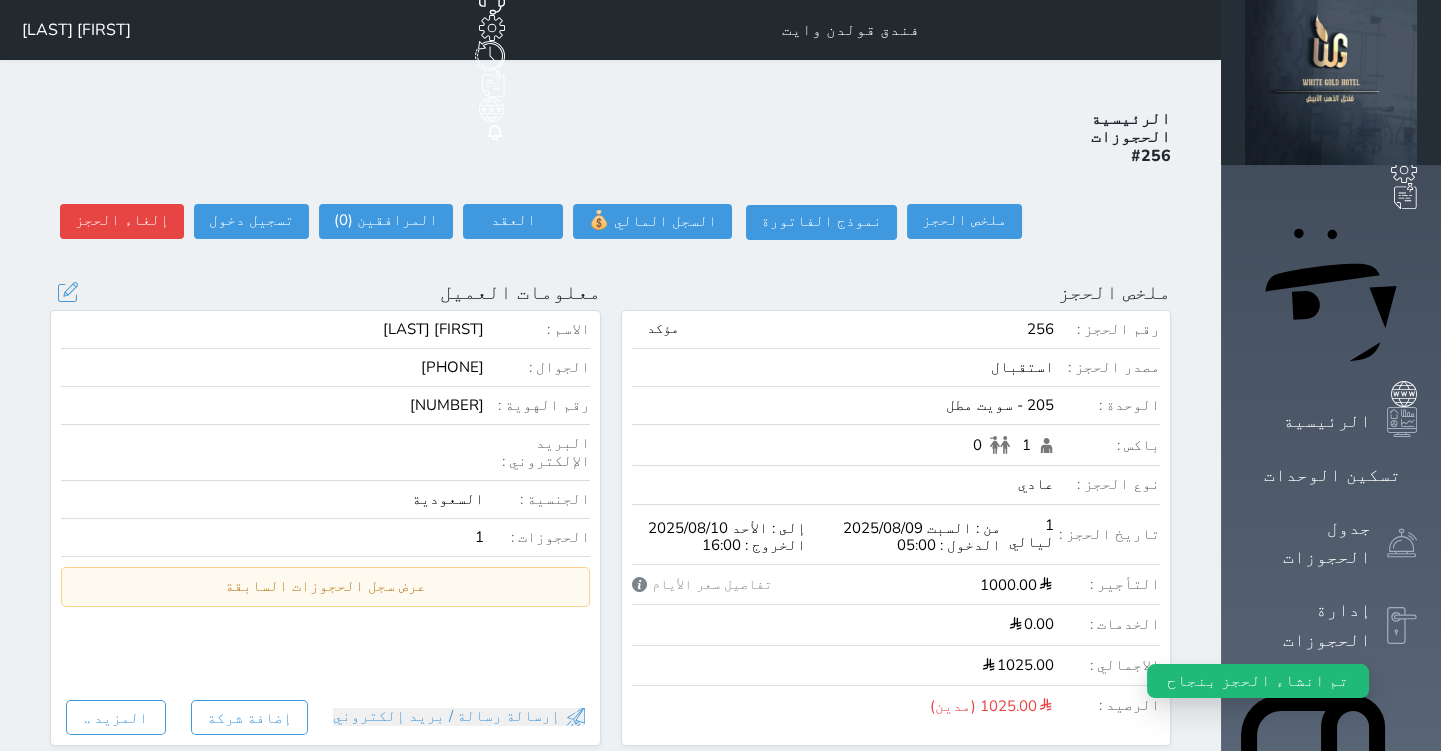 select 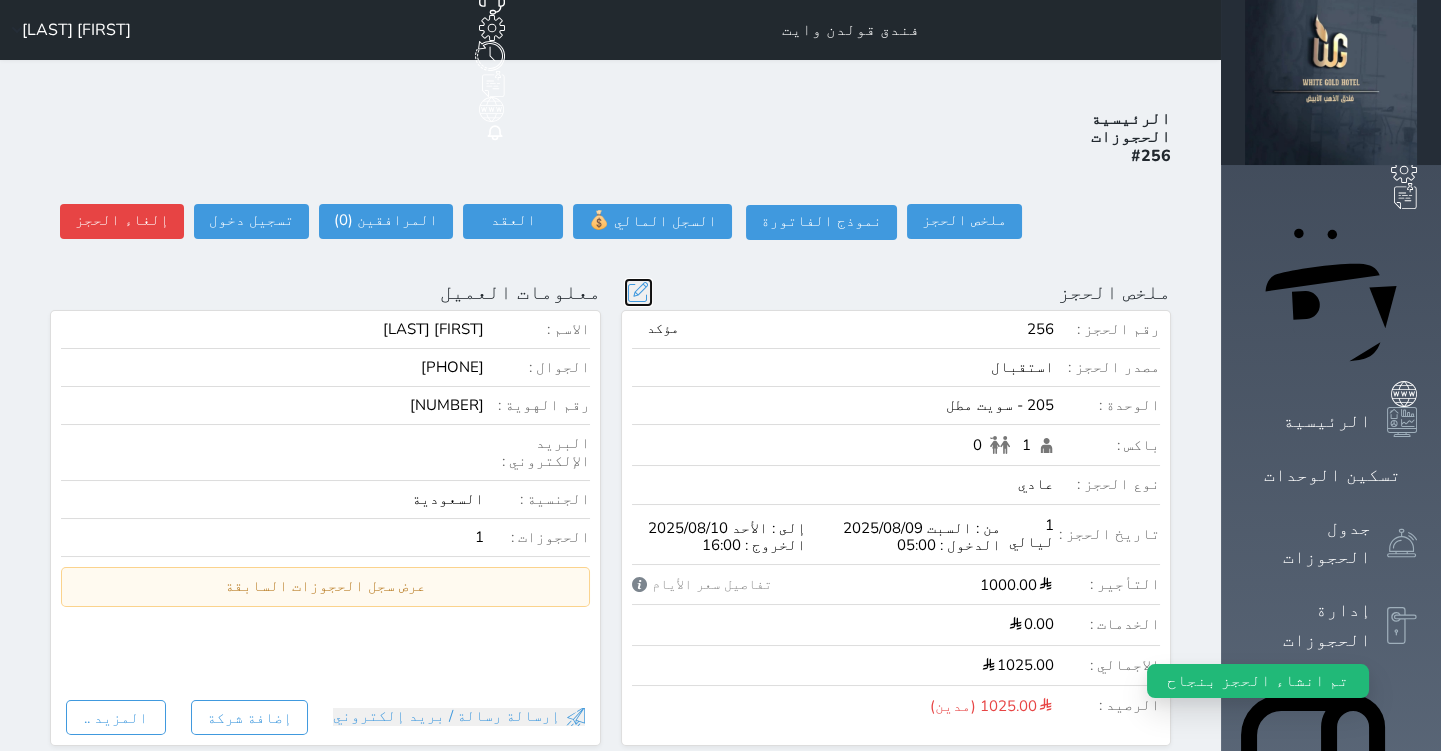 click at bounding box center [638, 292] 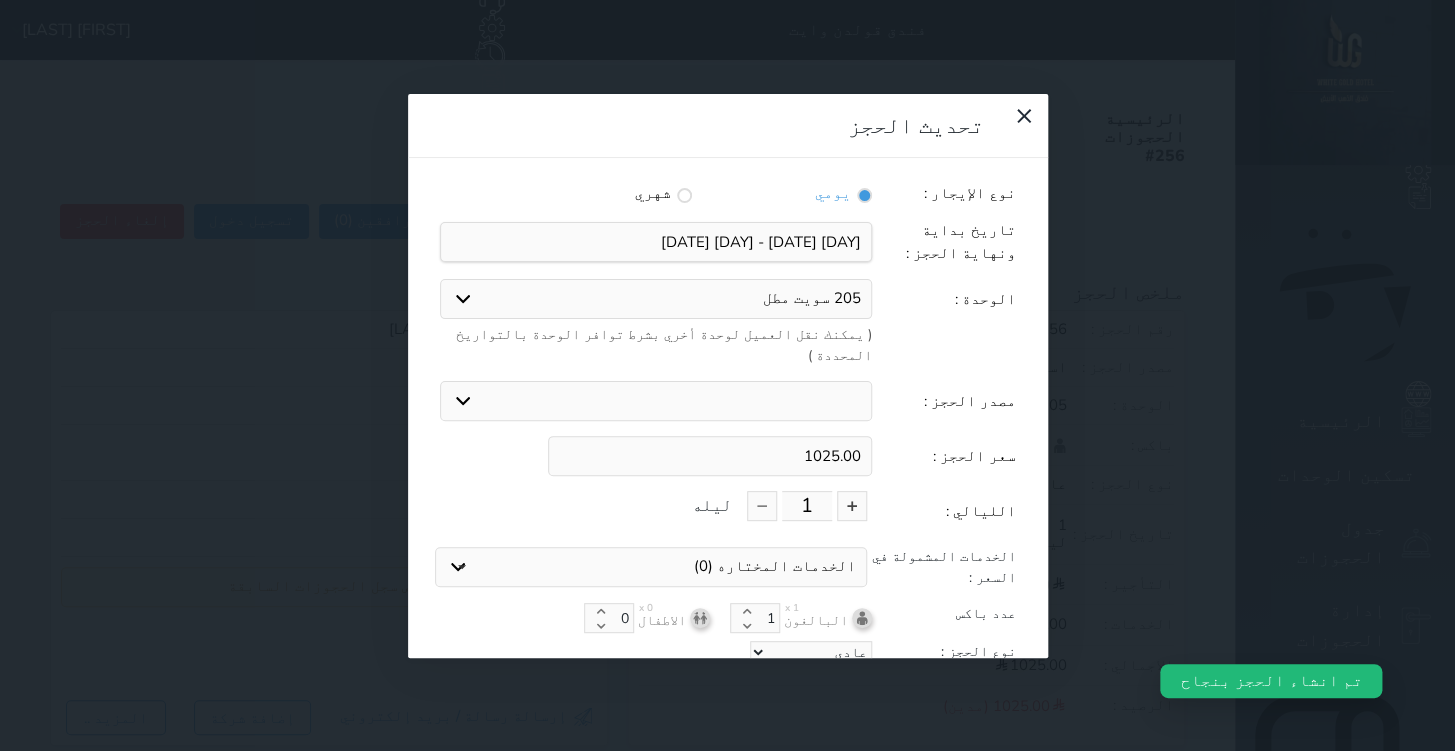 click on "1025.00" at bounding box center [710, 456] 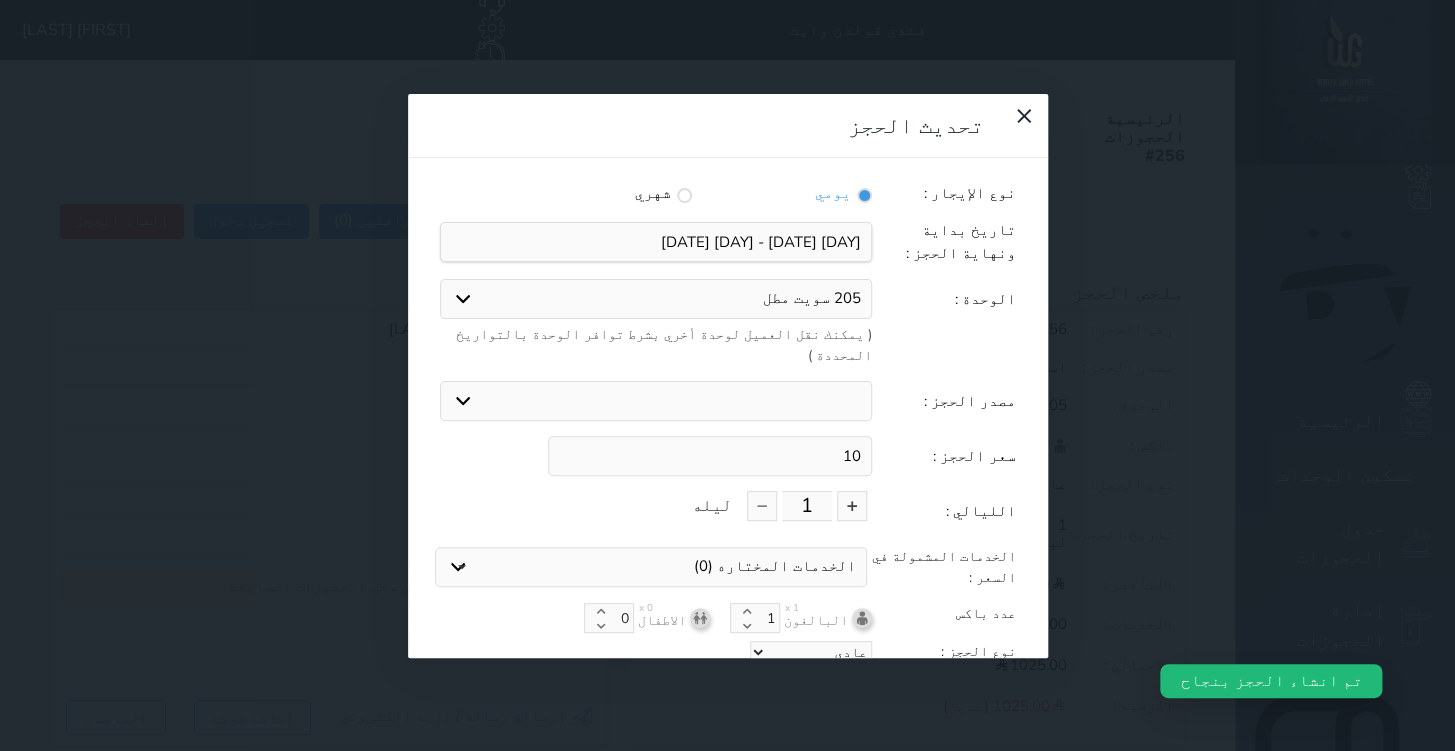 type on "1" 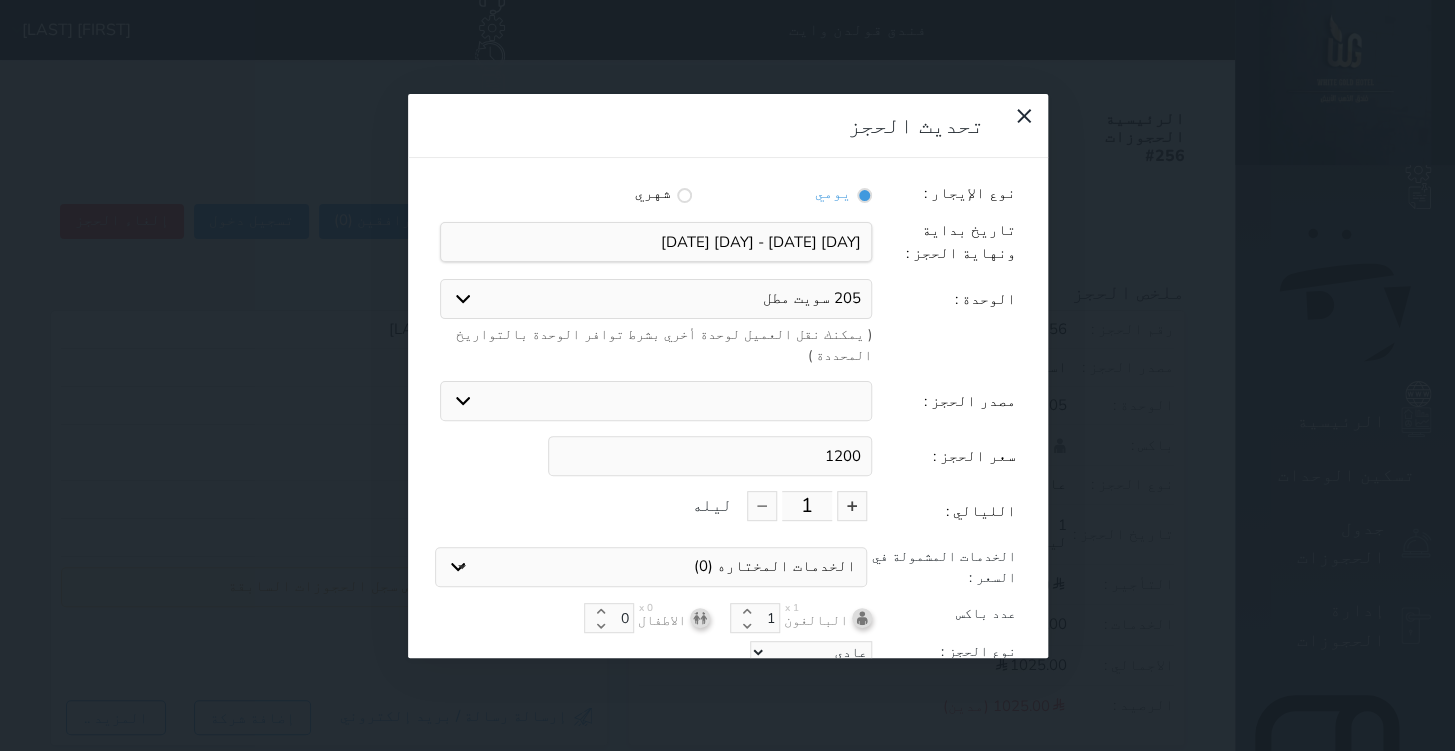 scroll, scrollTop: 44, scrollLeft: 0, axis: vertical 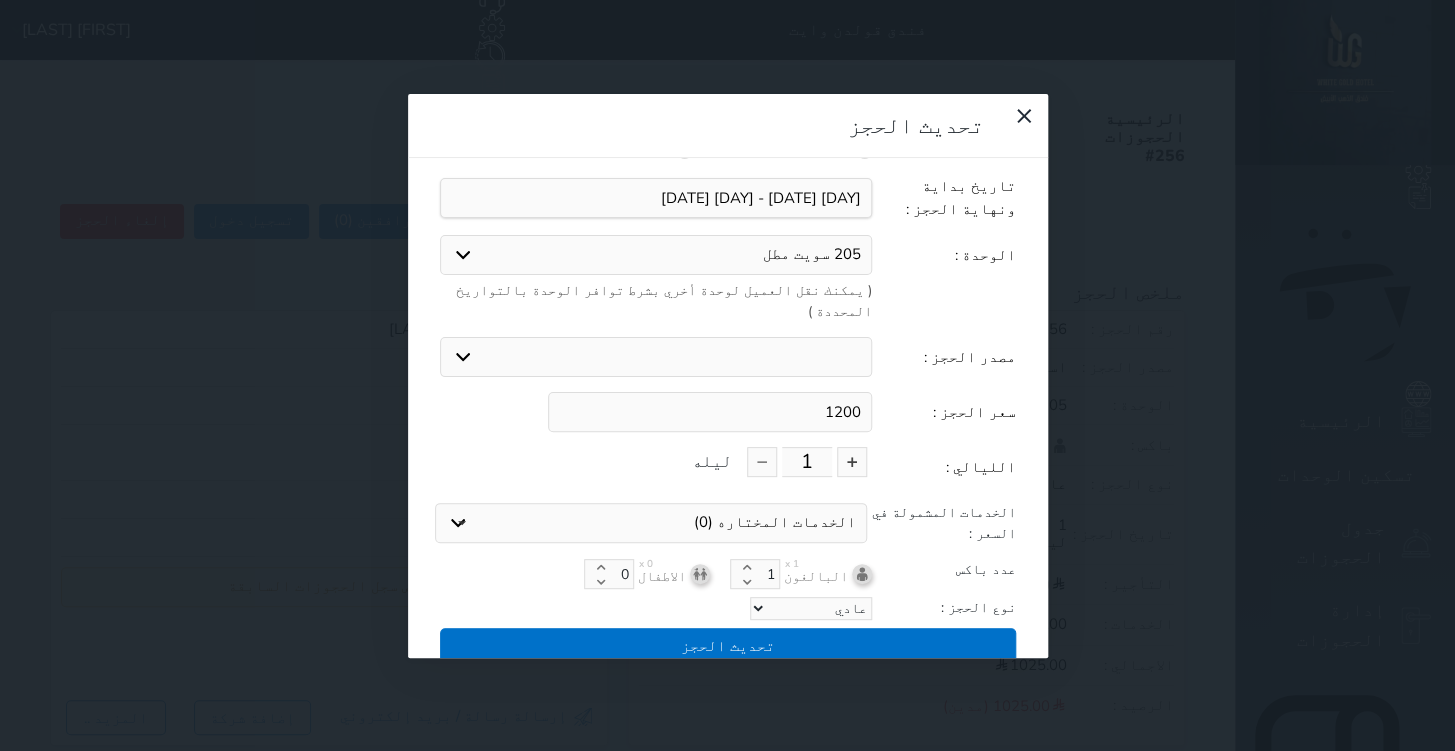 type on "1200" 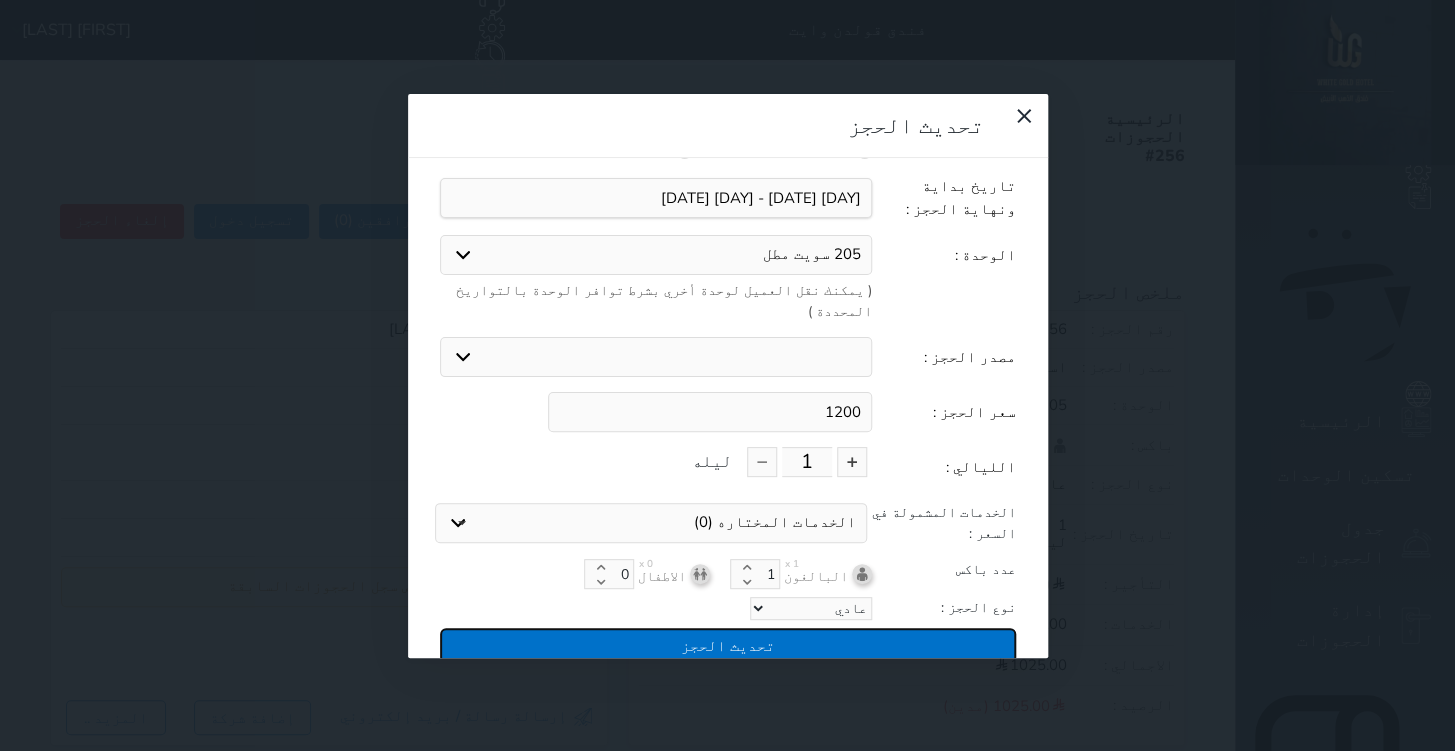 click on "تحديث الحجز" at bounding box center [728, 645] 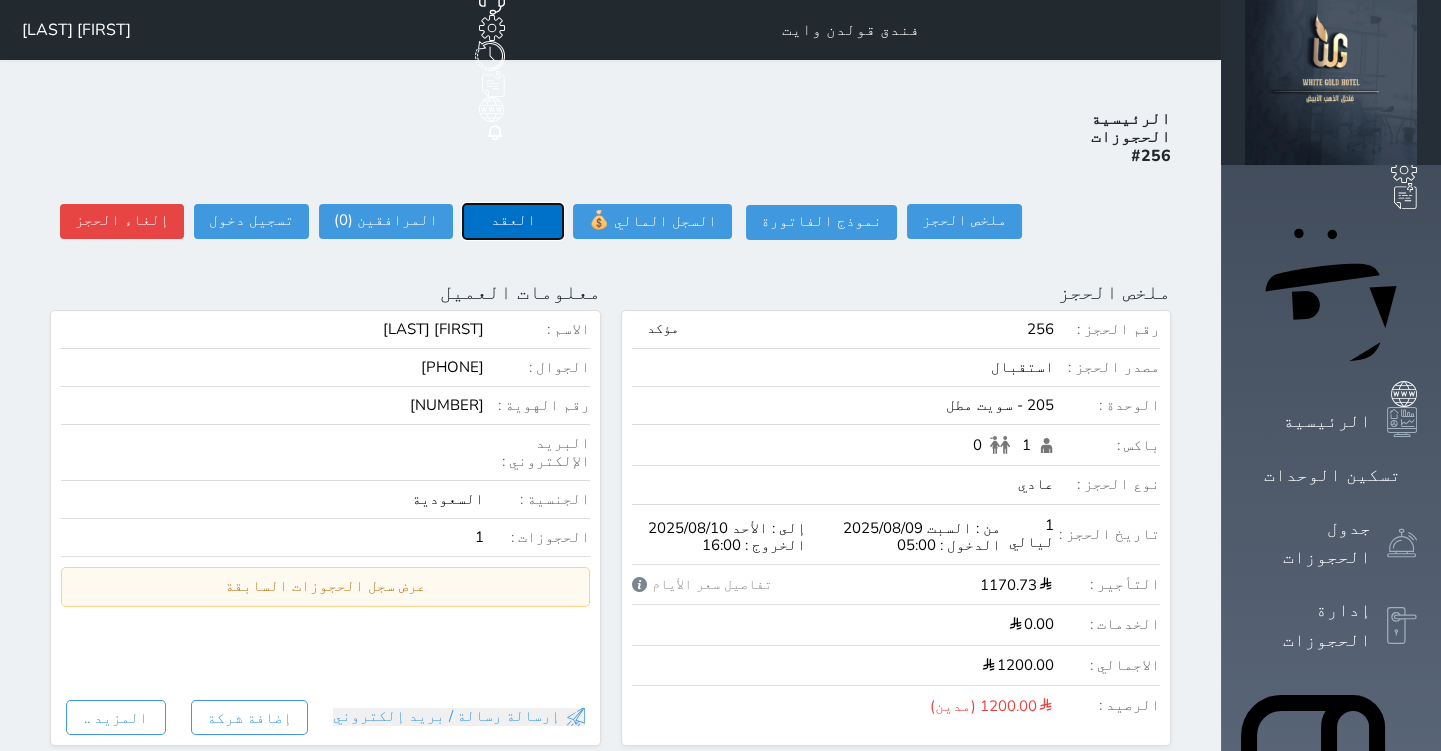 click on "العقد" at bounding box center (513, 221) 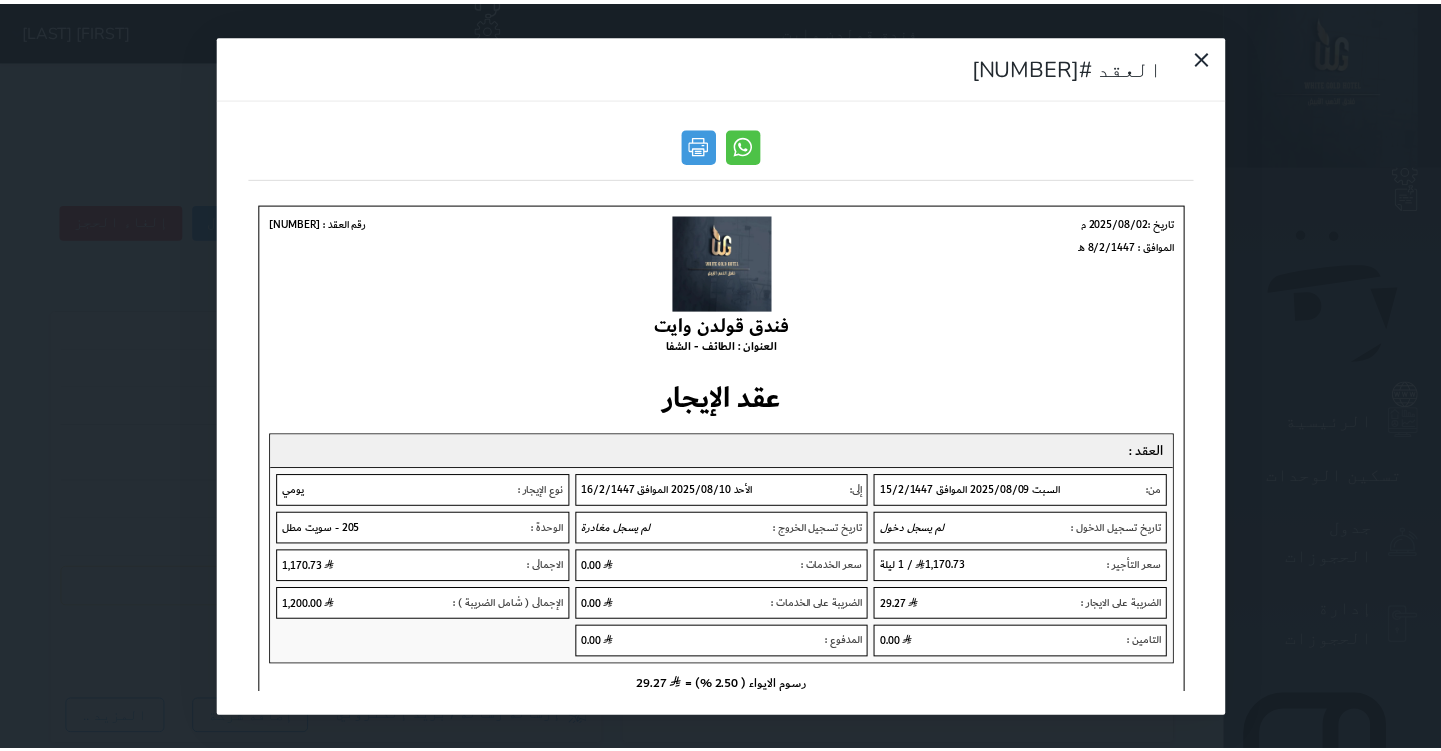 scroll, scrollTop: 0, scrollLeft: 0, axis: both 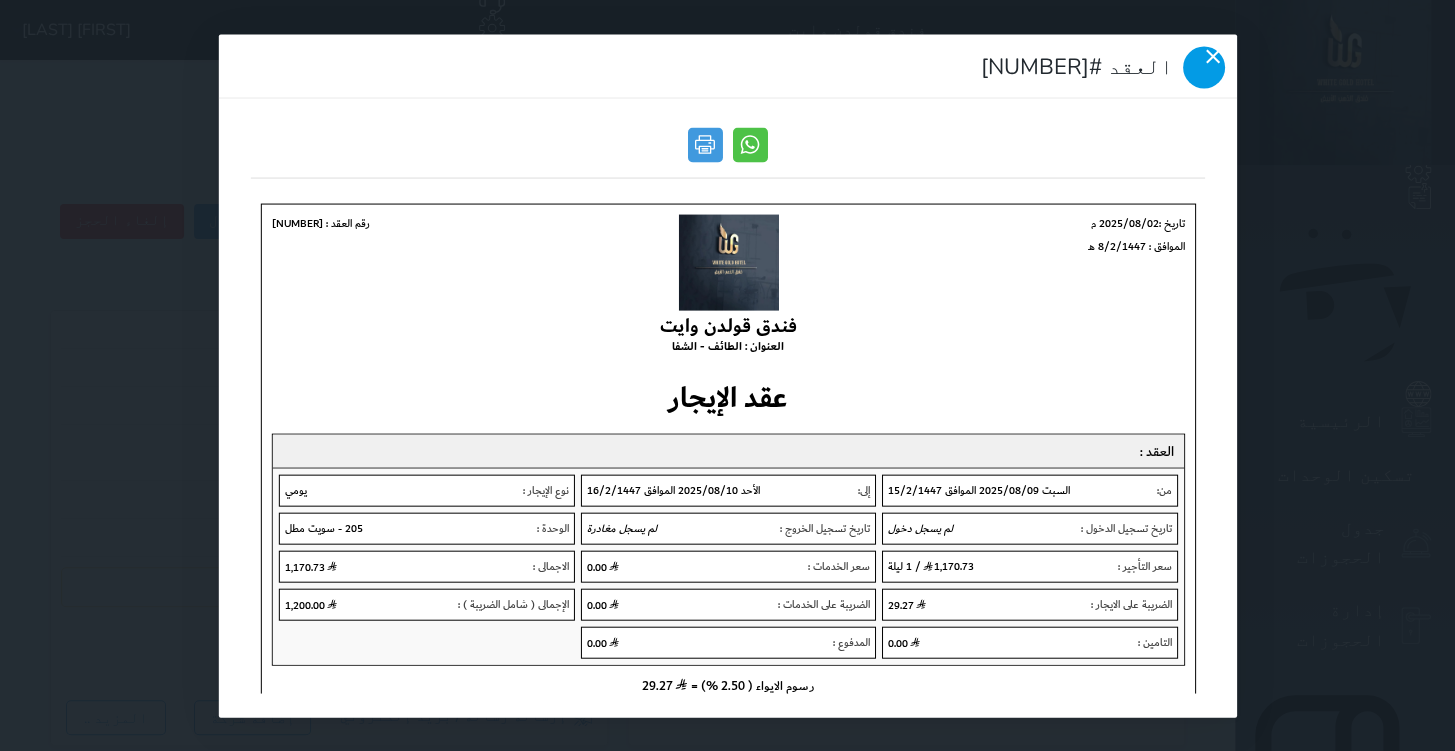 click at bounding box center [1204, 67] 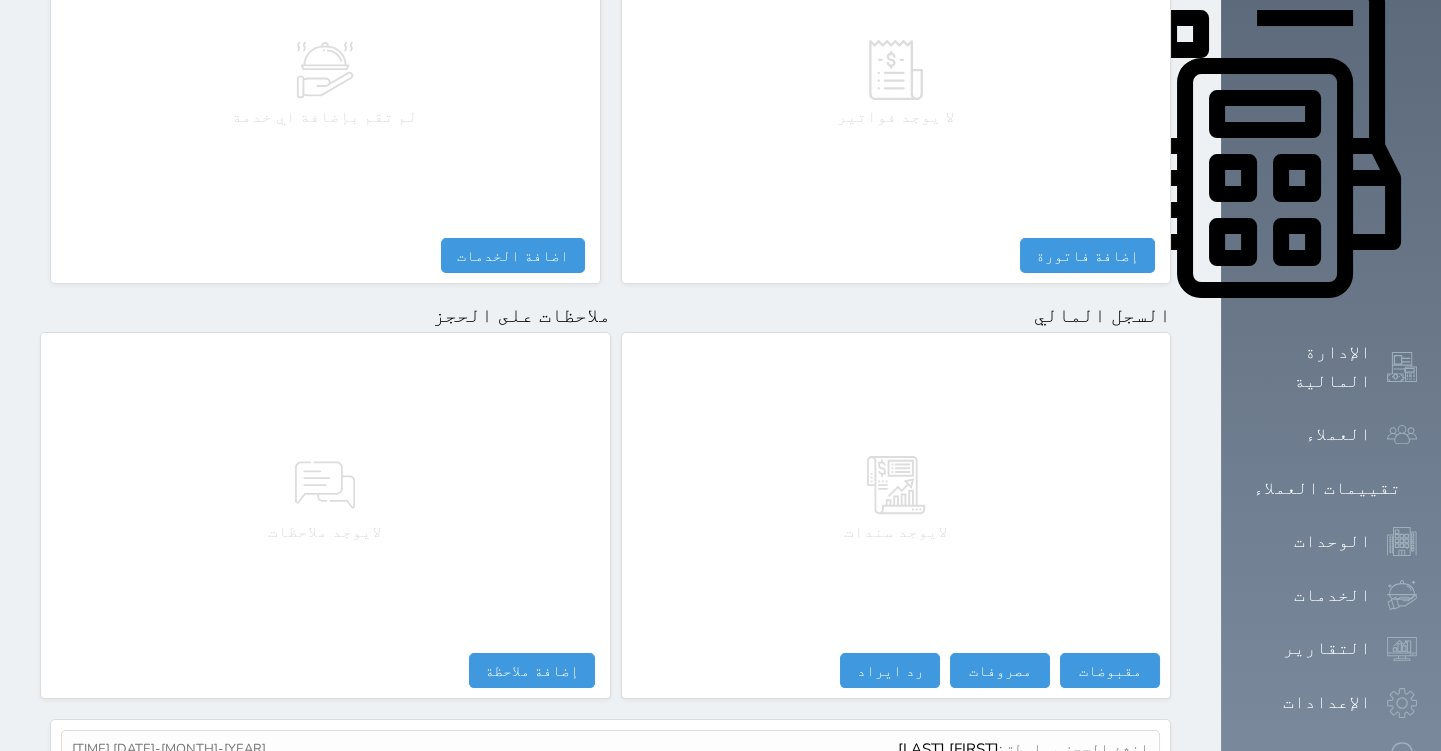 scroll, scrollTop: 895, scrollLeft: 0, axis: vertical 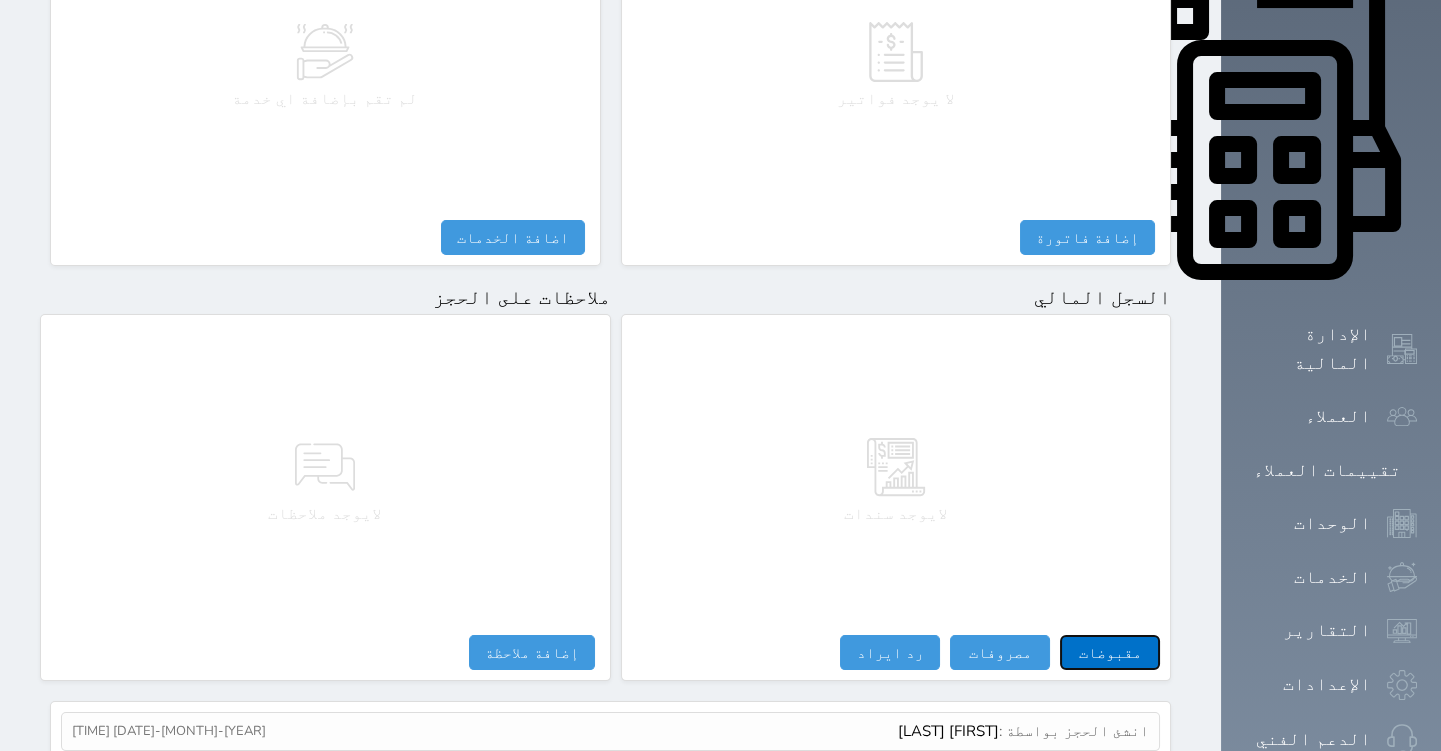 click on "مقبوضات" at bounding box center [1110, 652] 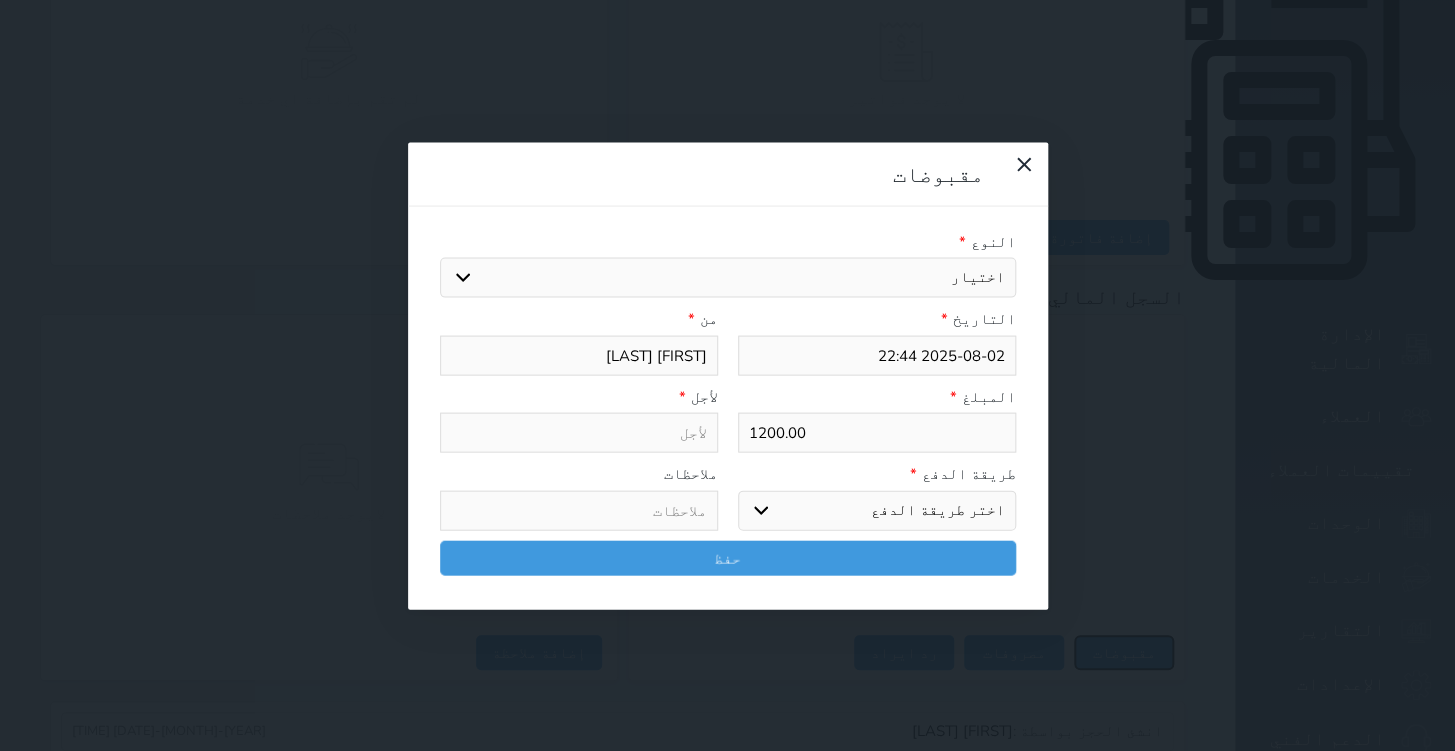select 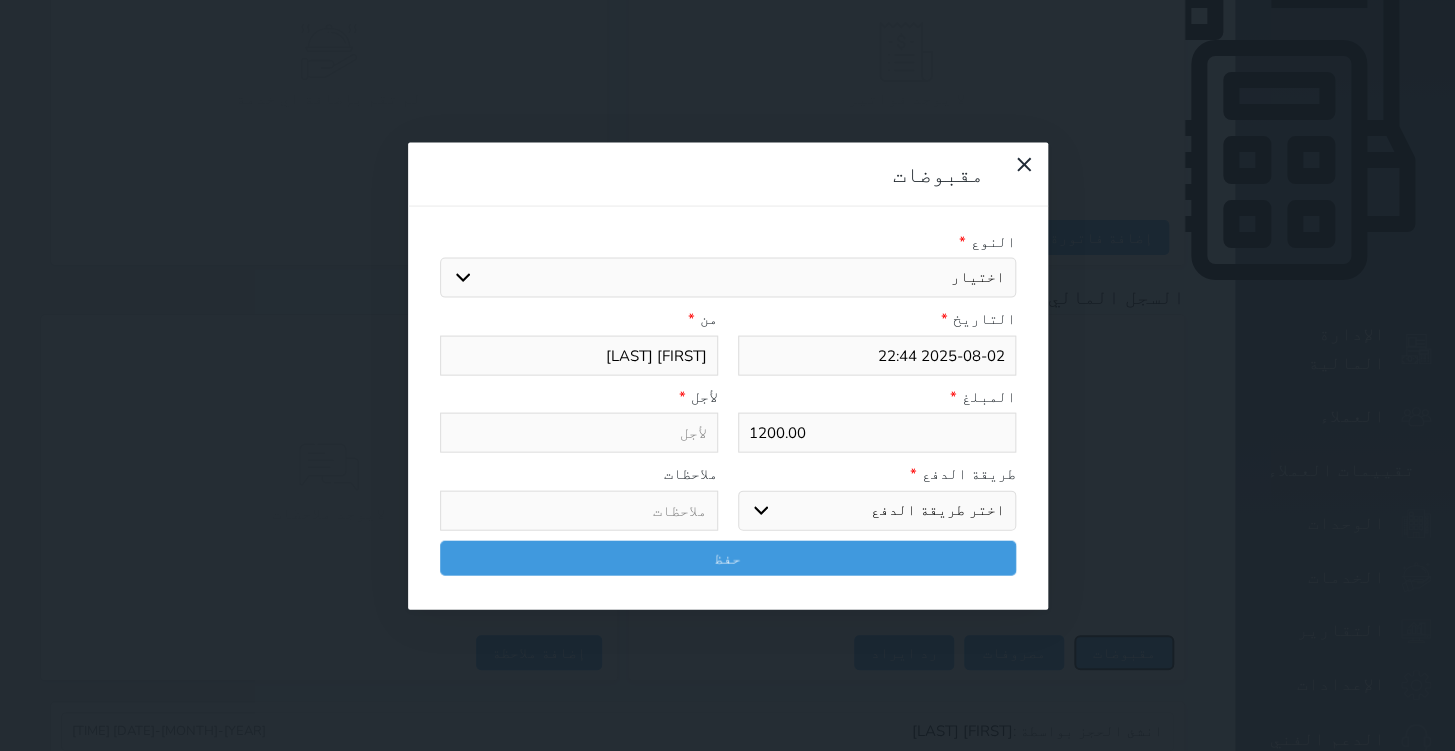 select 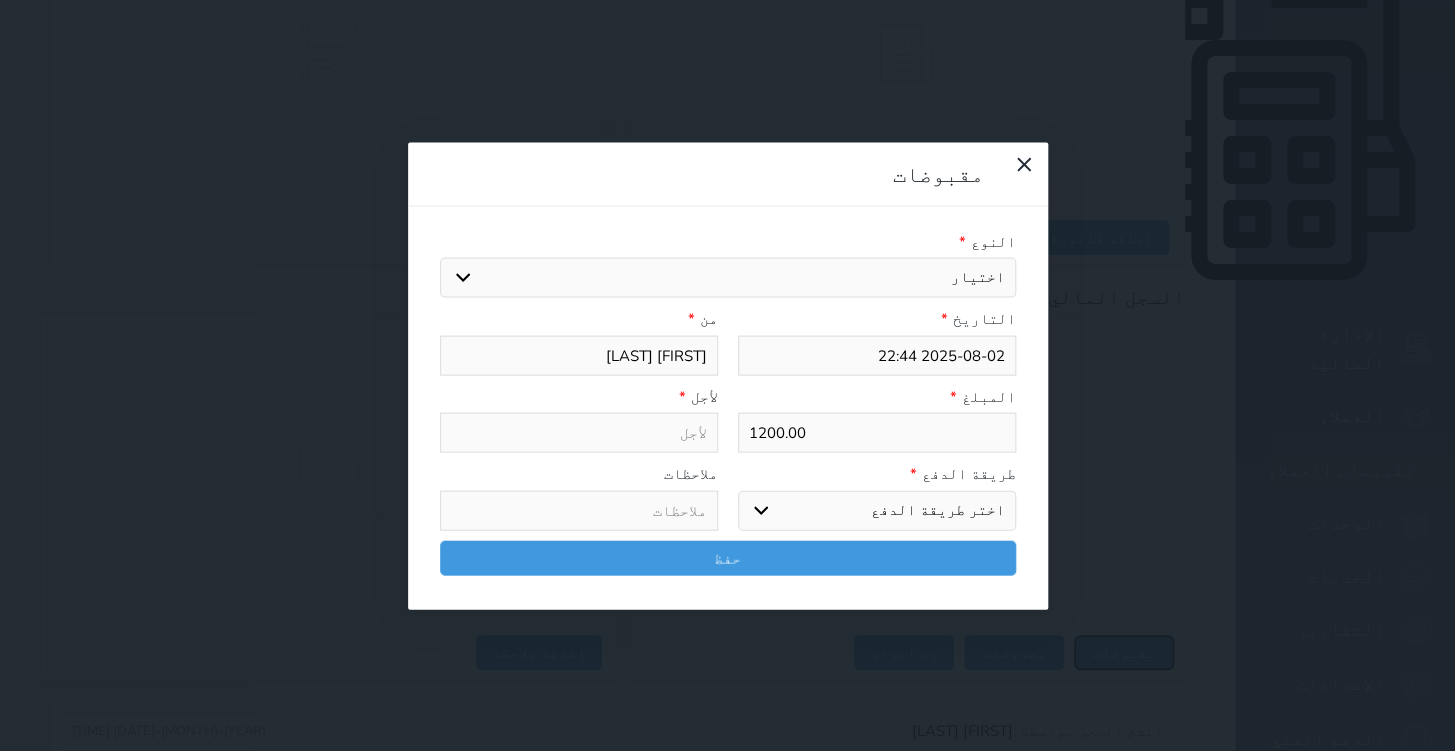 select 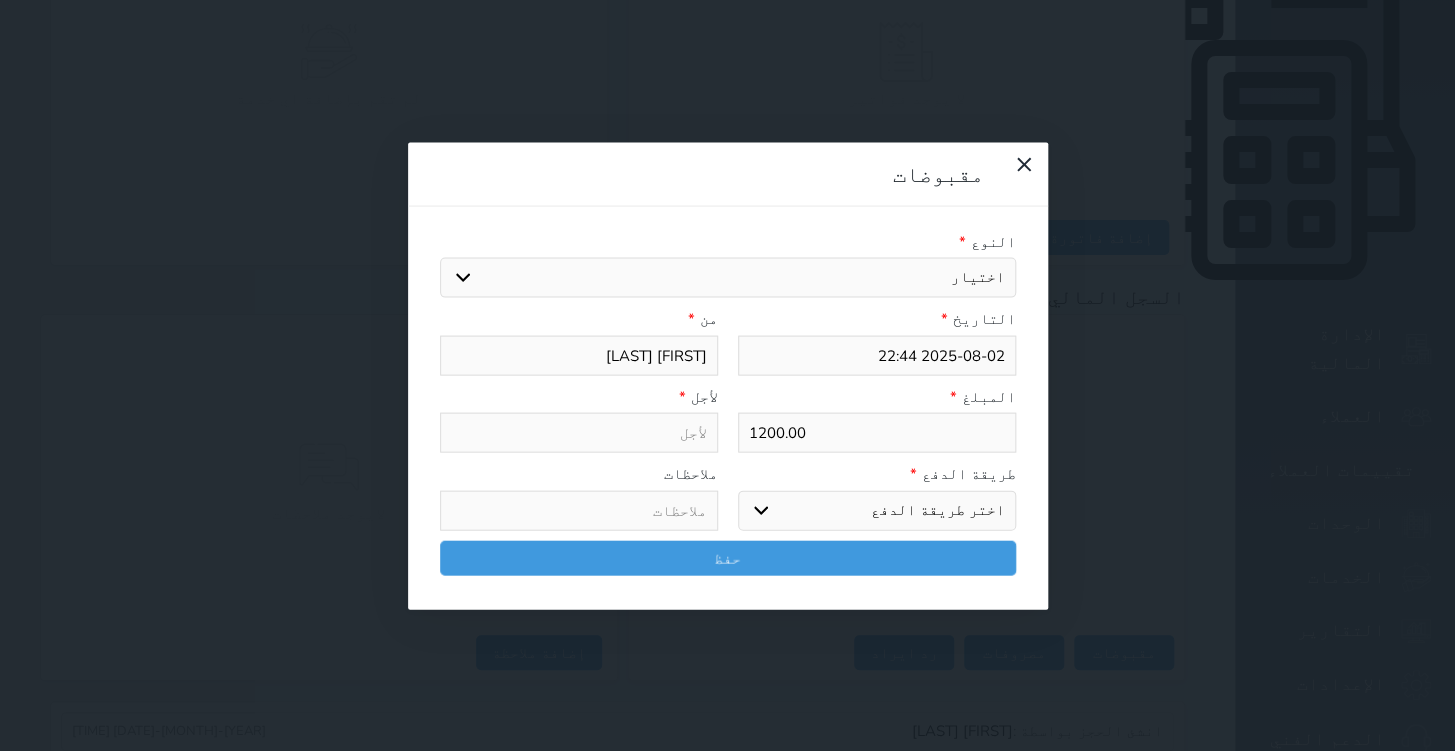 click on "اختيار   مقبوضات عامة قيمة إيجار فواتير تامين عربون لا ينطبق آخر مغسلة واي فاي - الإنترنت مواقف السيارات طعام الأغذية والمشروبات مشروبات المشروبات الباردة المشروبات الساخنة الإفطار غداء عشاء مخبز و كعك حمام سباحة الصالة الرياضية سبا و خدمات الجمال اختيار وإسقاط (خدمات النقل) ميني بار كابل - تلفزيون سرير إضافي تصفيف الشعر التسوق خدمات الجولات السياحية المنظمة خدمات الدليل السياحي" at bounding box center [728, 278] 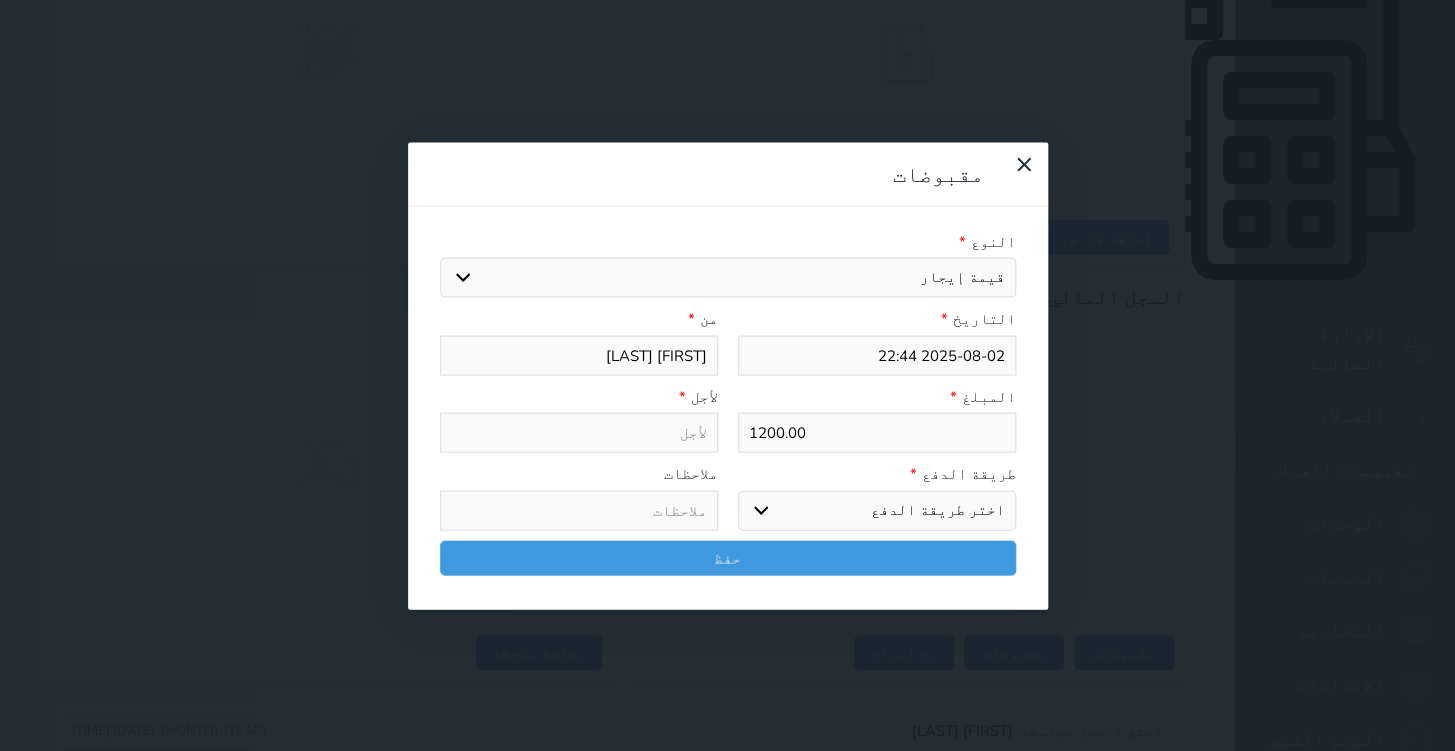 click on "اختيار   مقبوضات عامة قيمة إيجار فواتير تامين عربون لا ينطبق آخر مغسلة واي فاي - الإنترنت مواقف السيارات طعام الأغذية والمشروبات مشروبات المشروبات الباردة المشروبات الساخنة الإفطار غداء عشاء مخبز و كعك حمام سباحة الصالة الرياضية سبا و خدمات الجمال اختيار وإسقاط (خدمات النقل) ميني بار كابل - تلفزيون سرير إضافي تصفيف الشعر التسوق خدمات الجولات السياحية المنظمة خدمات الدليل السياحي" at bounding box center [728, 278] 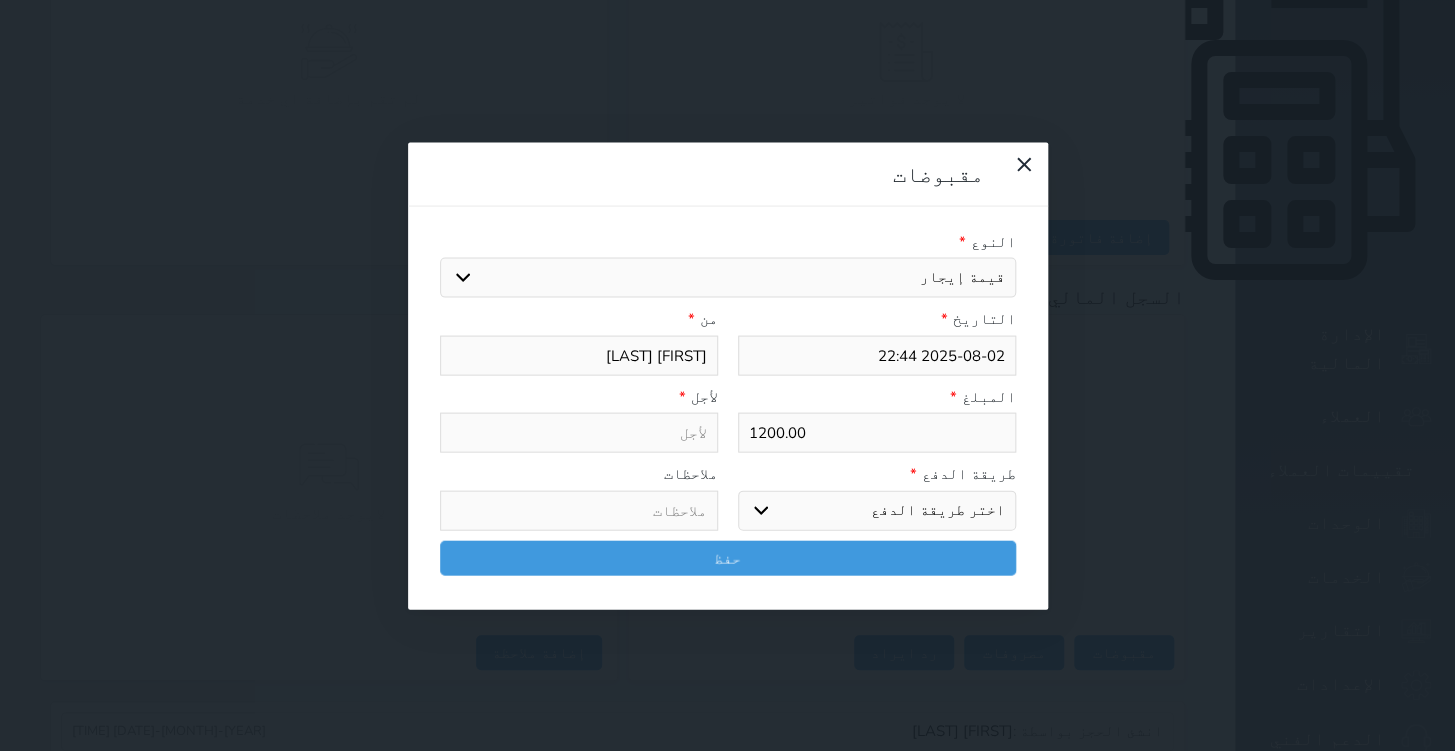 type on "قيمة إيجار - الوحدة - 205" 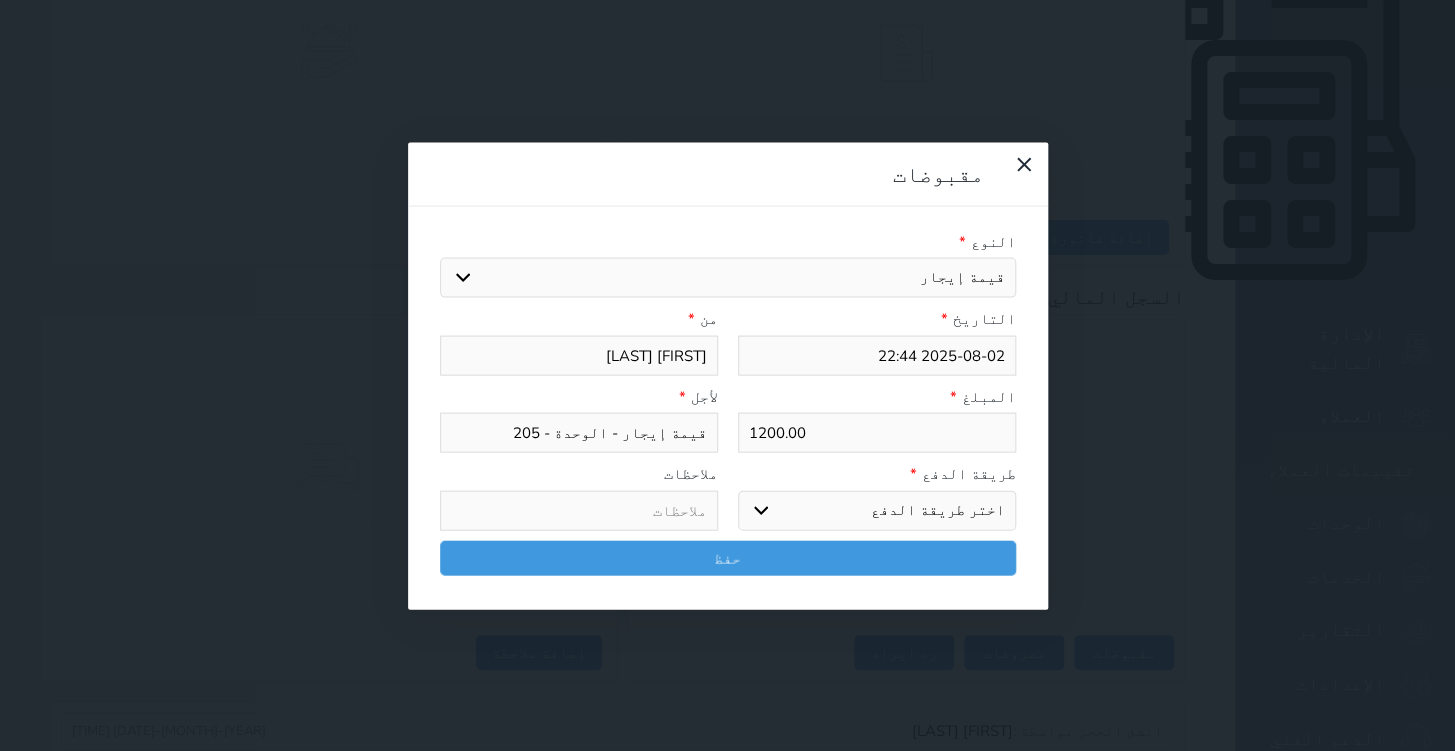 click on "اختر طريقة الدفع   دفع نقدى   تحويل بنكى   مدى   بطاقة ائتمان   آجل" at bounding box center [877, 510] 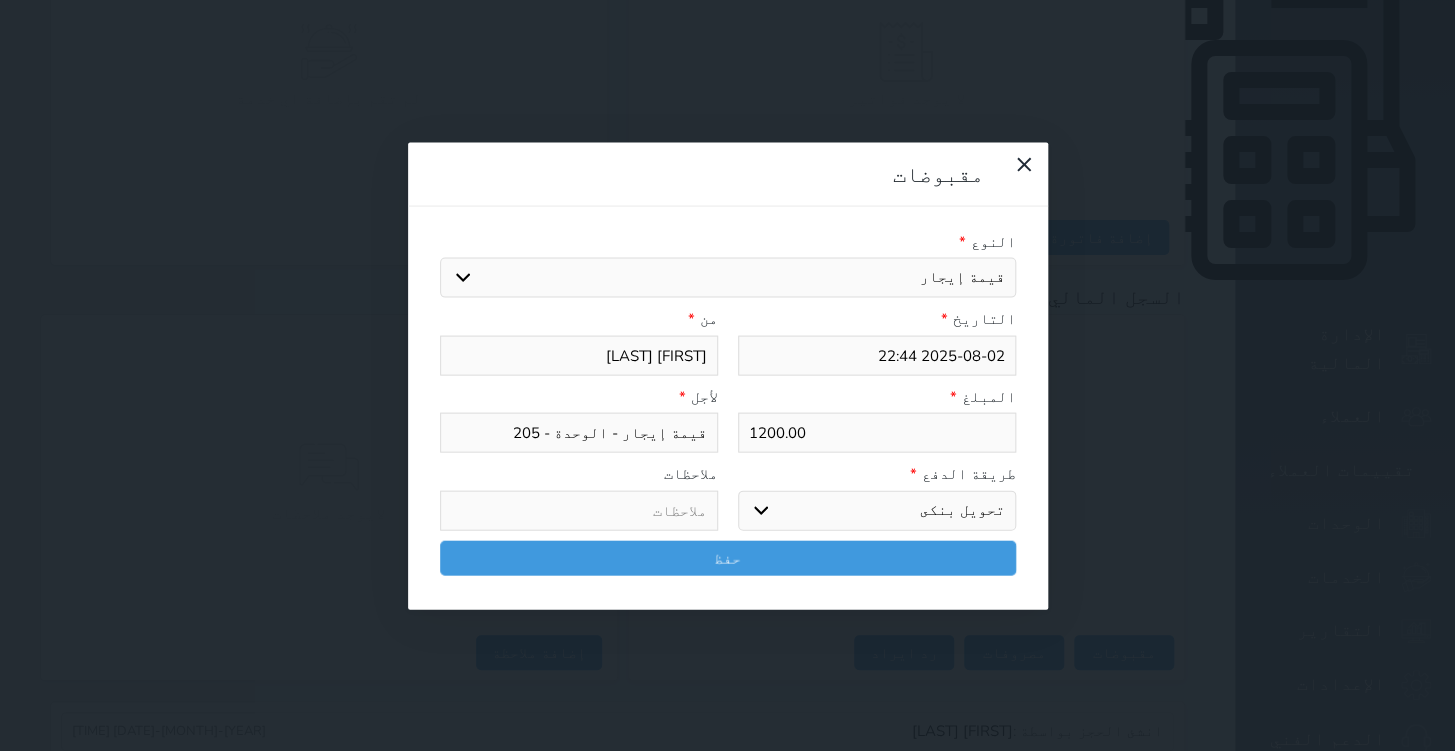 click on "اختر طريقة الدفع   دفع نقدى   تحويل بنكى   مدى   بطاقة ائتمان   آجل" at bounding box center [877, 510] 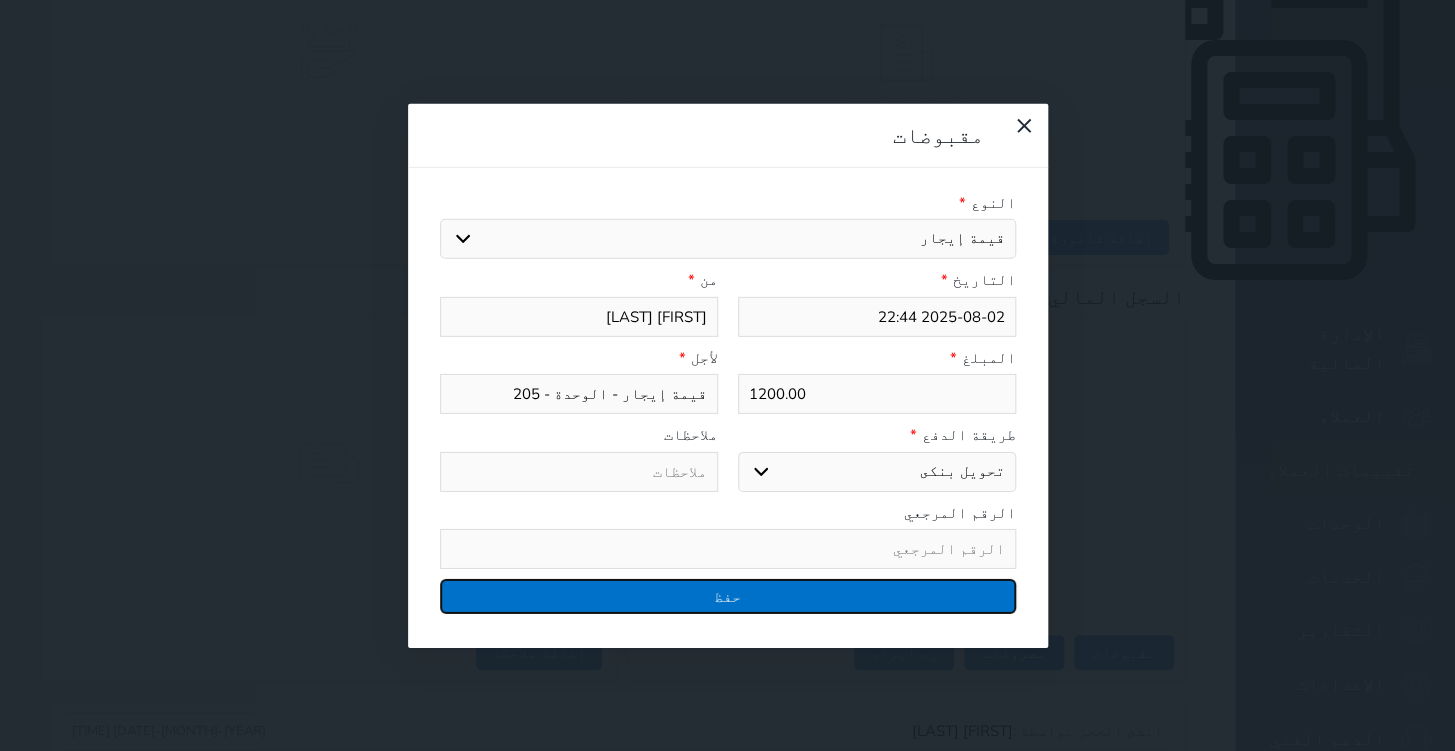 click on "حفظ" at bounding box center (728, 596) 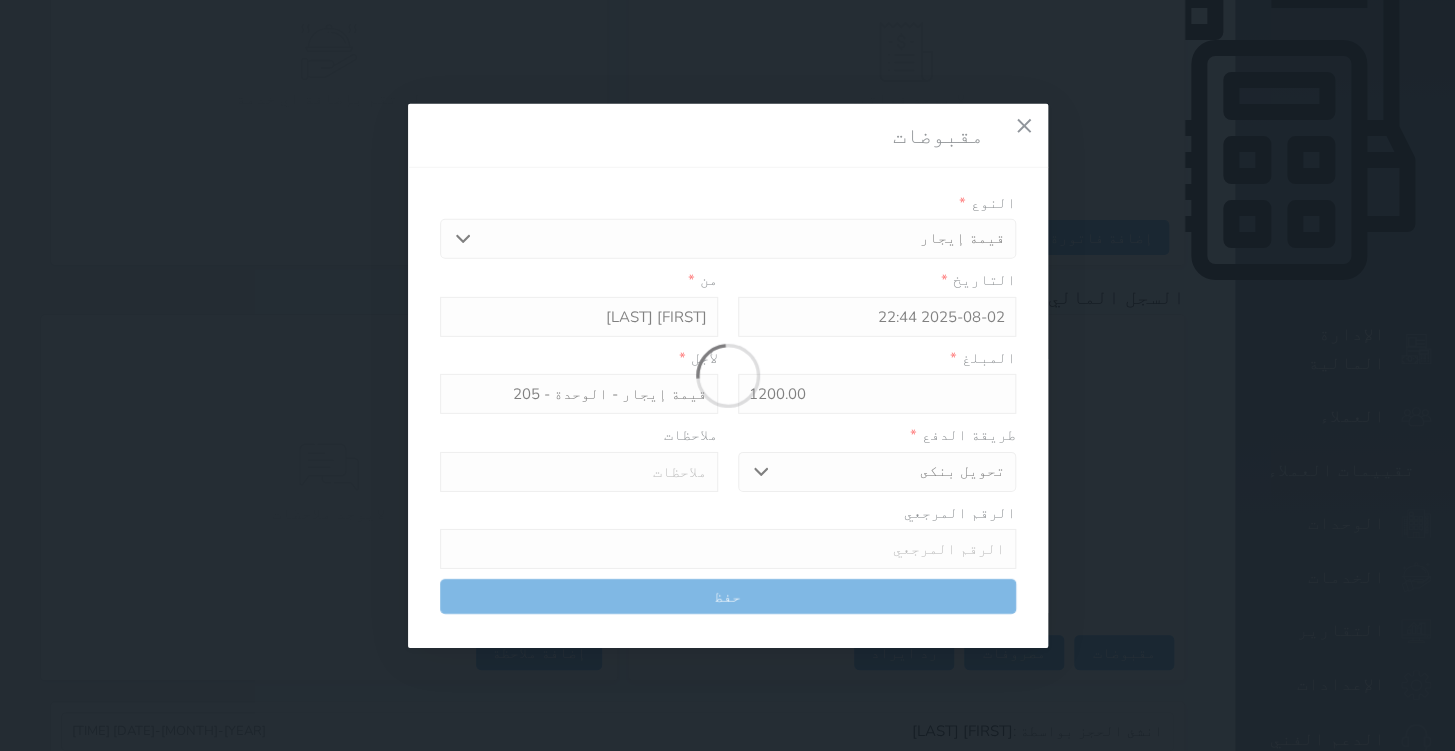 select 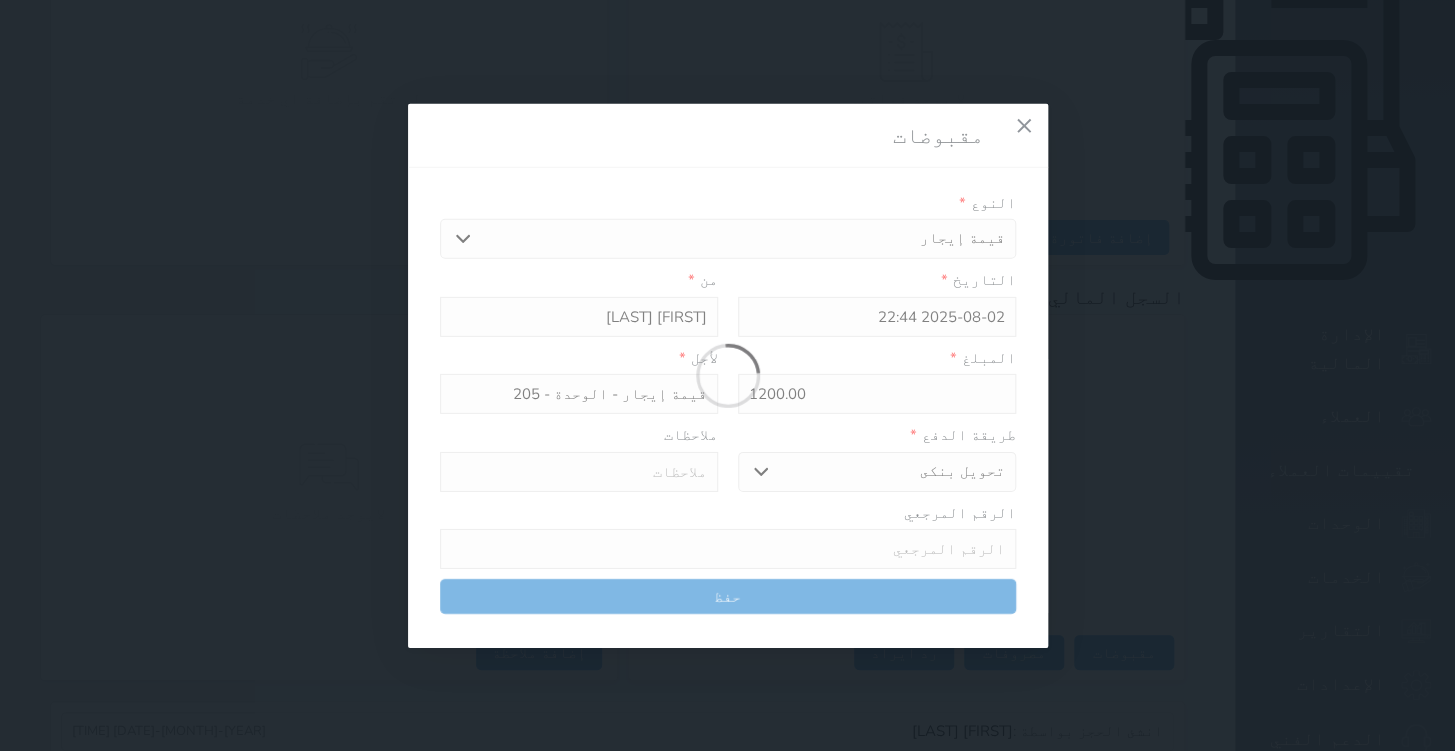 type 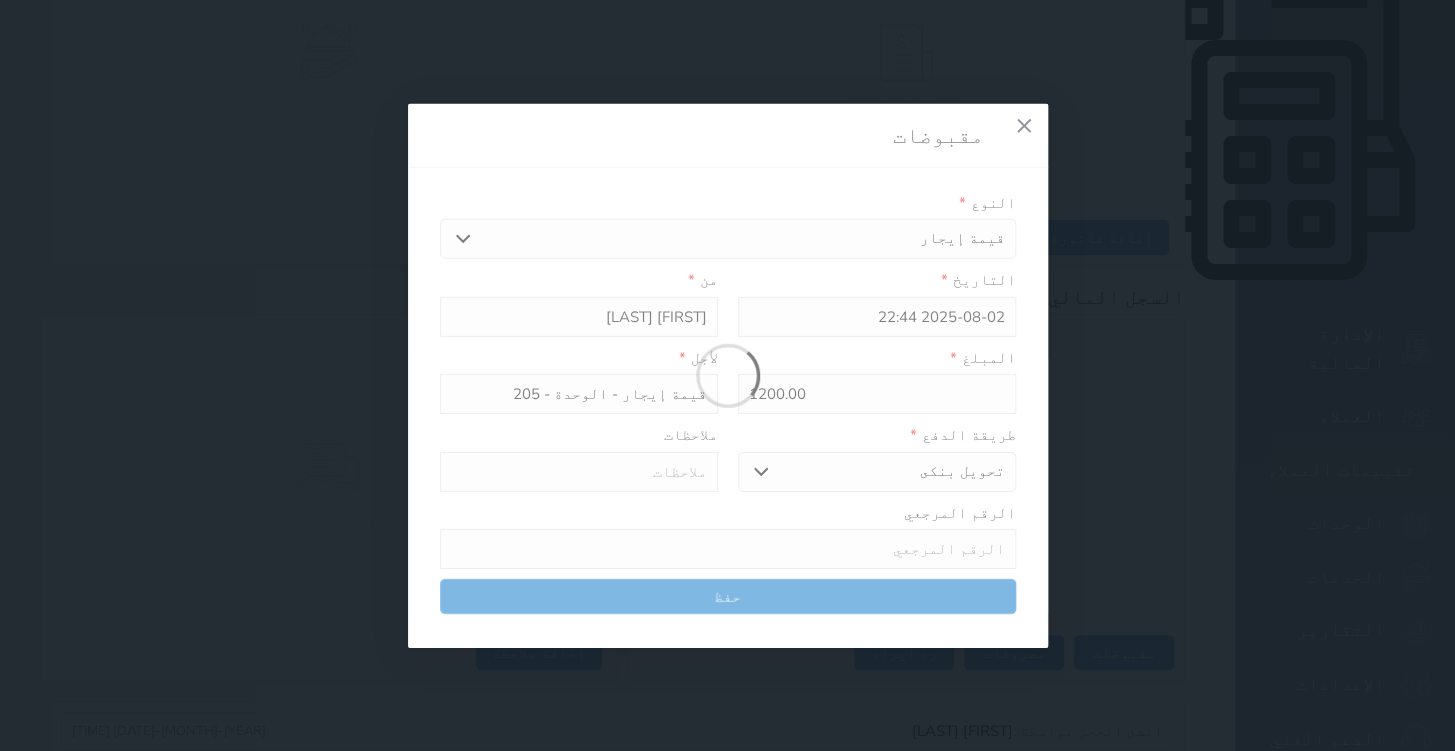 type on "0" 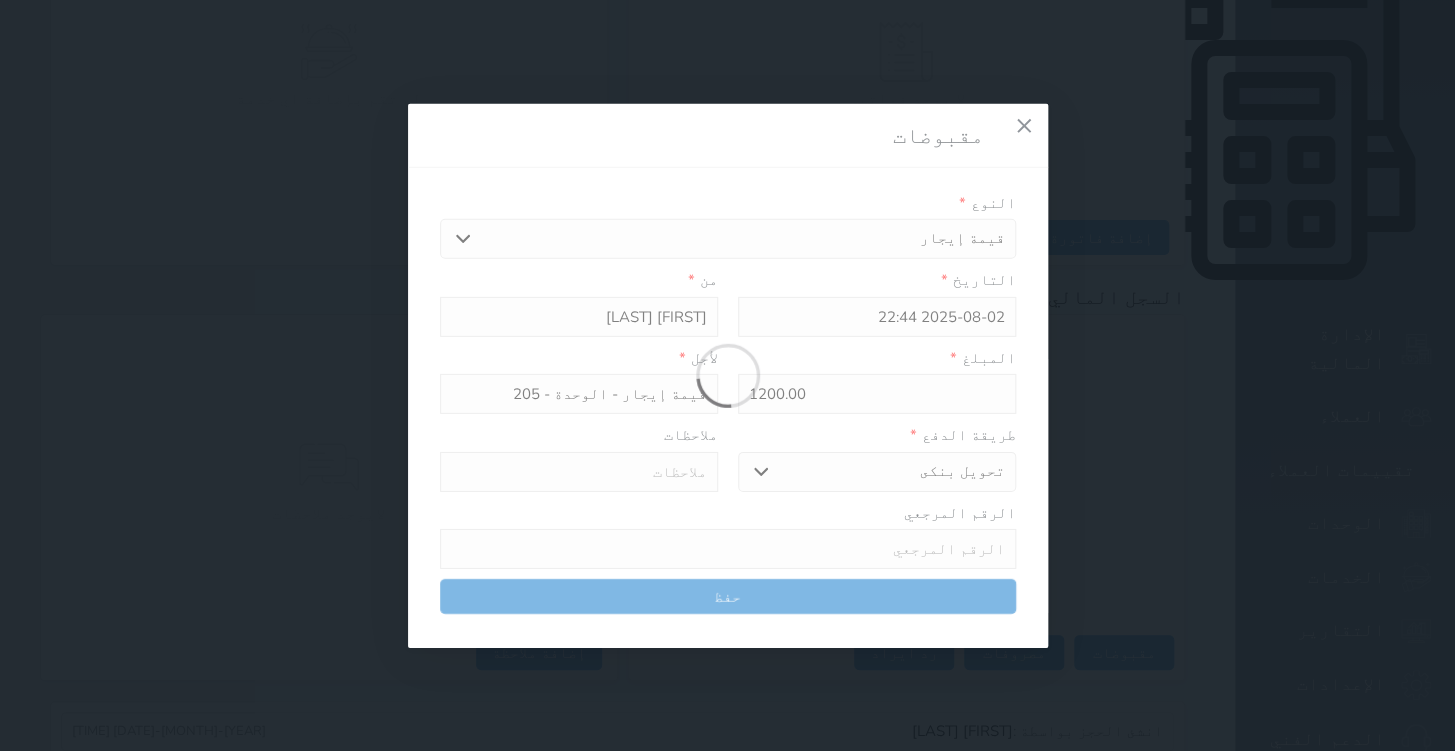 select 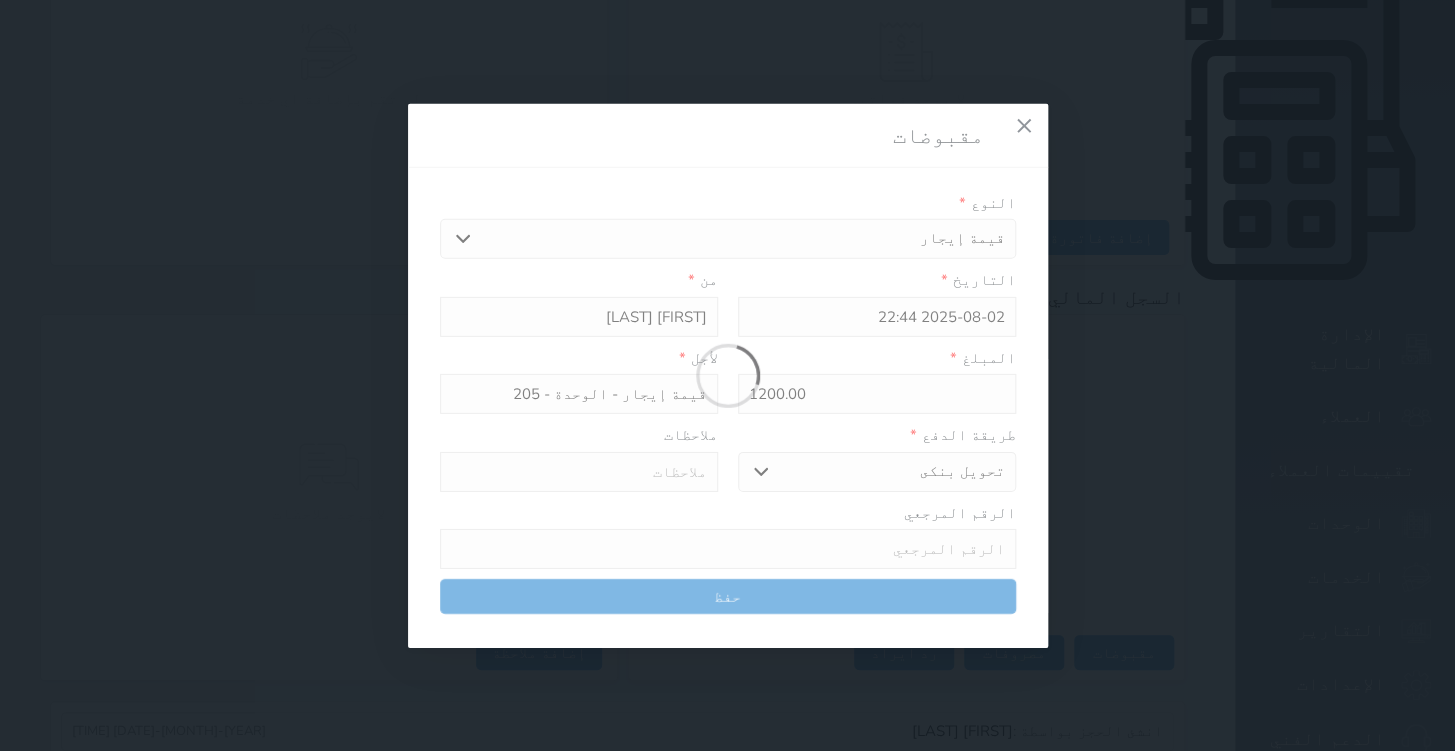 type on "0" 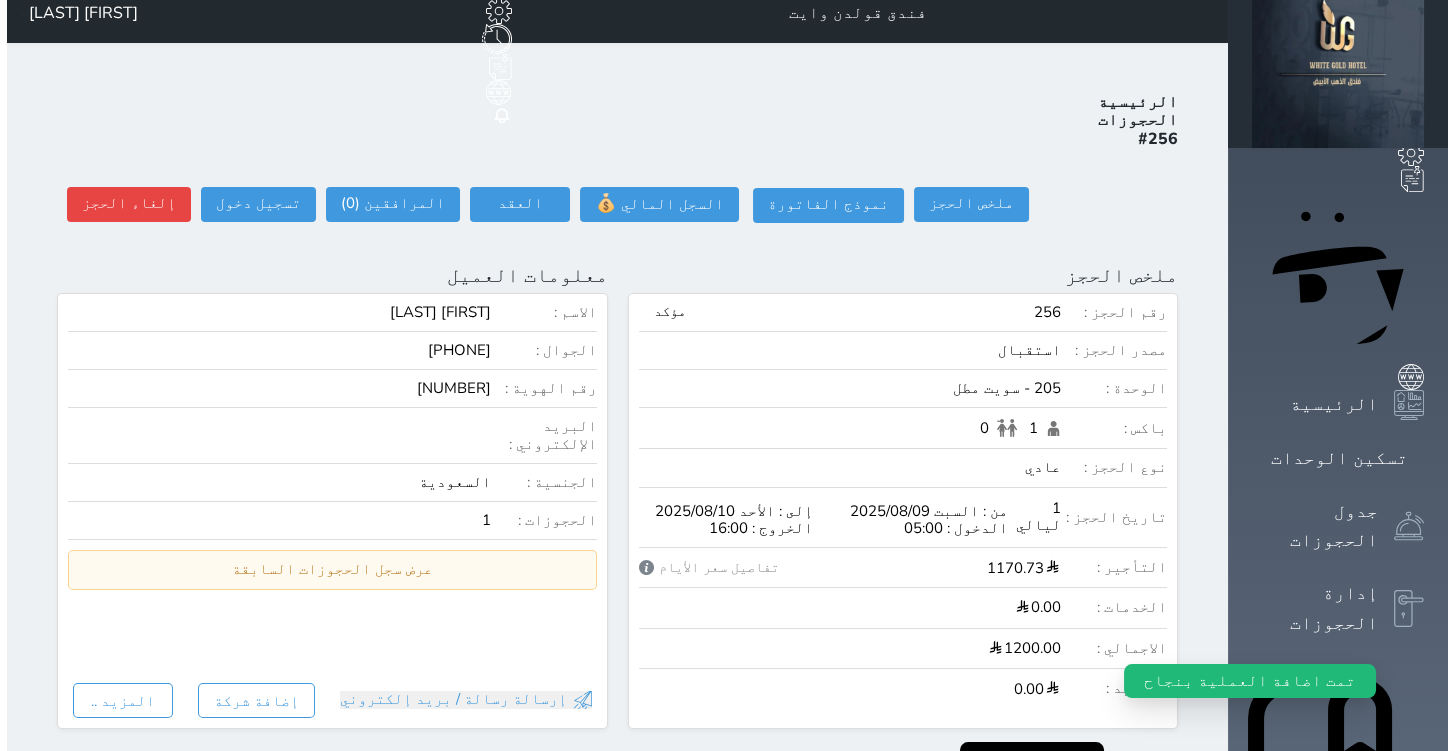 scroll, scrollTop: 0, scrollLeft: 0, axis: both 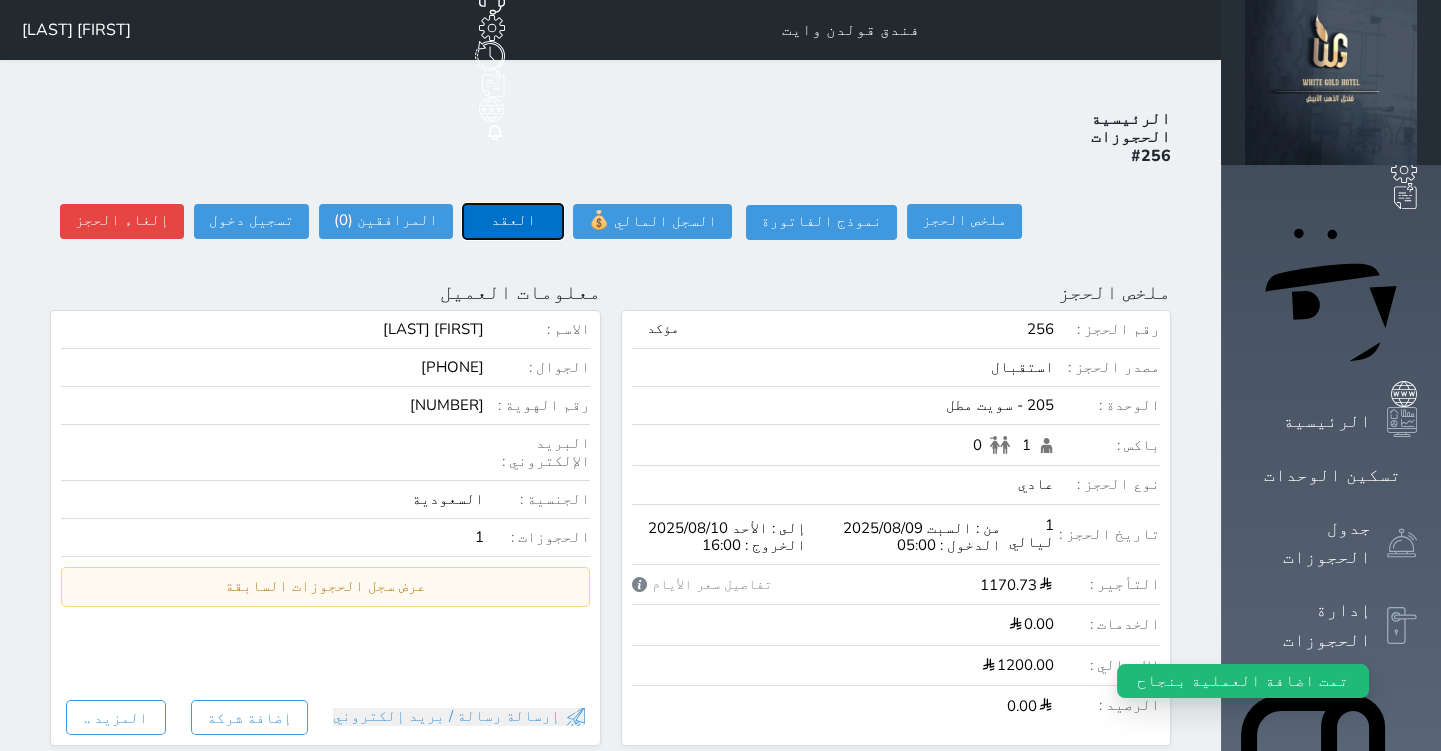 click on "العقد" at bounding box center (513, 221) 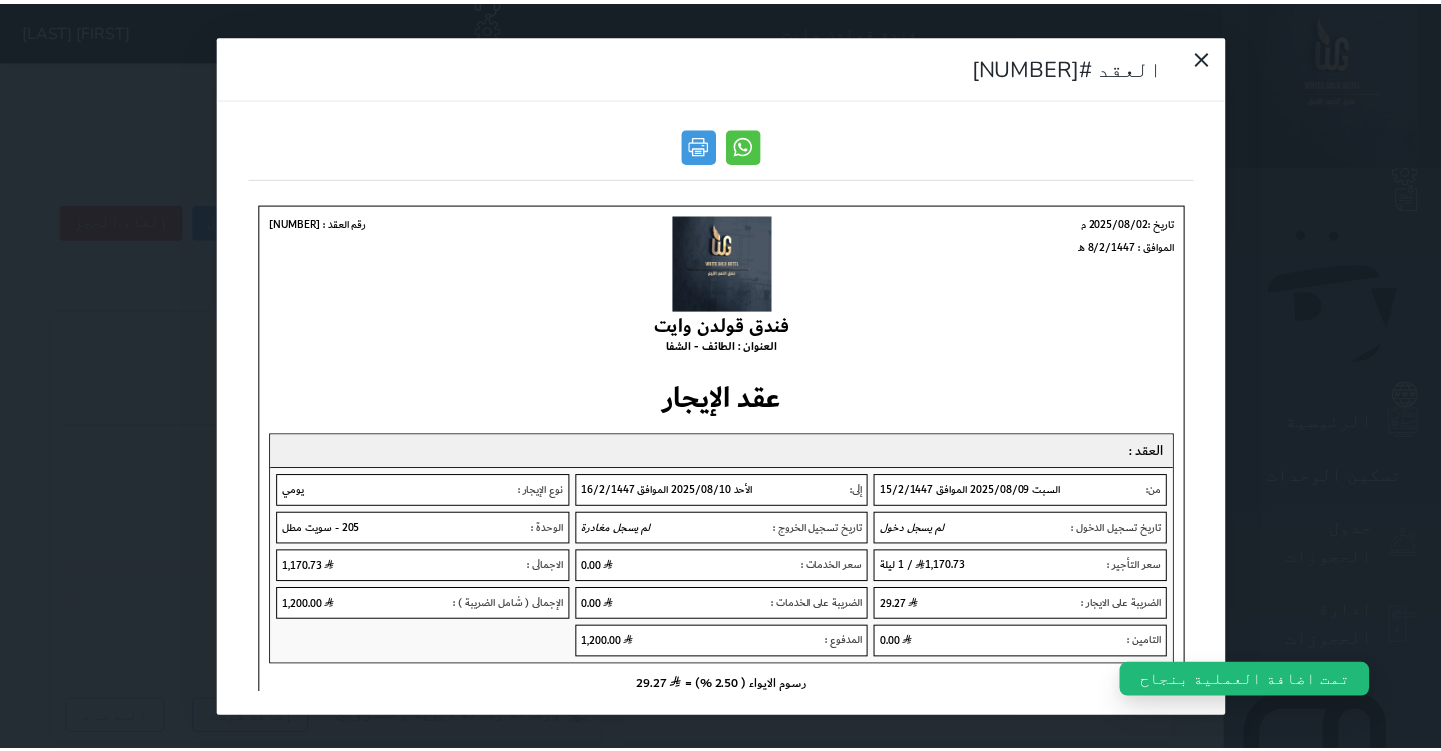 scroll, scrollTop: 0, scrollLeft: 0, axis: both 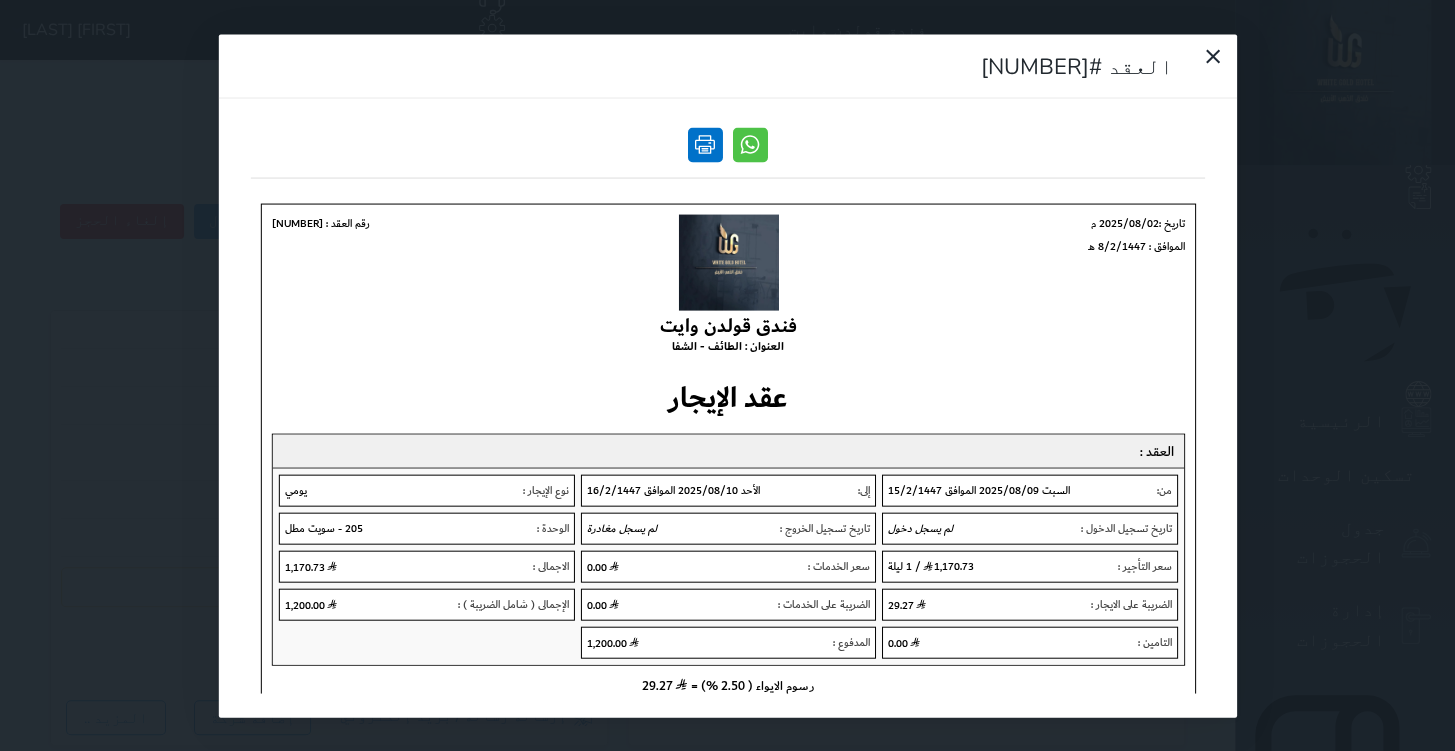 click at bounding box center [705, 144] 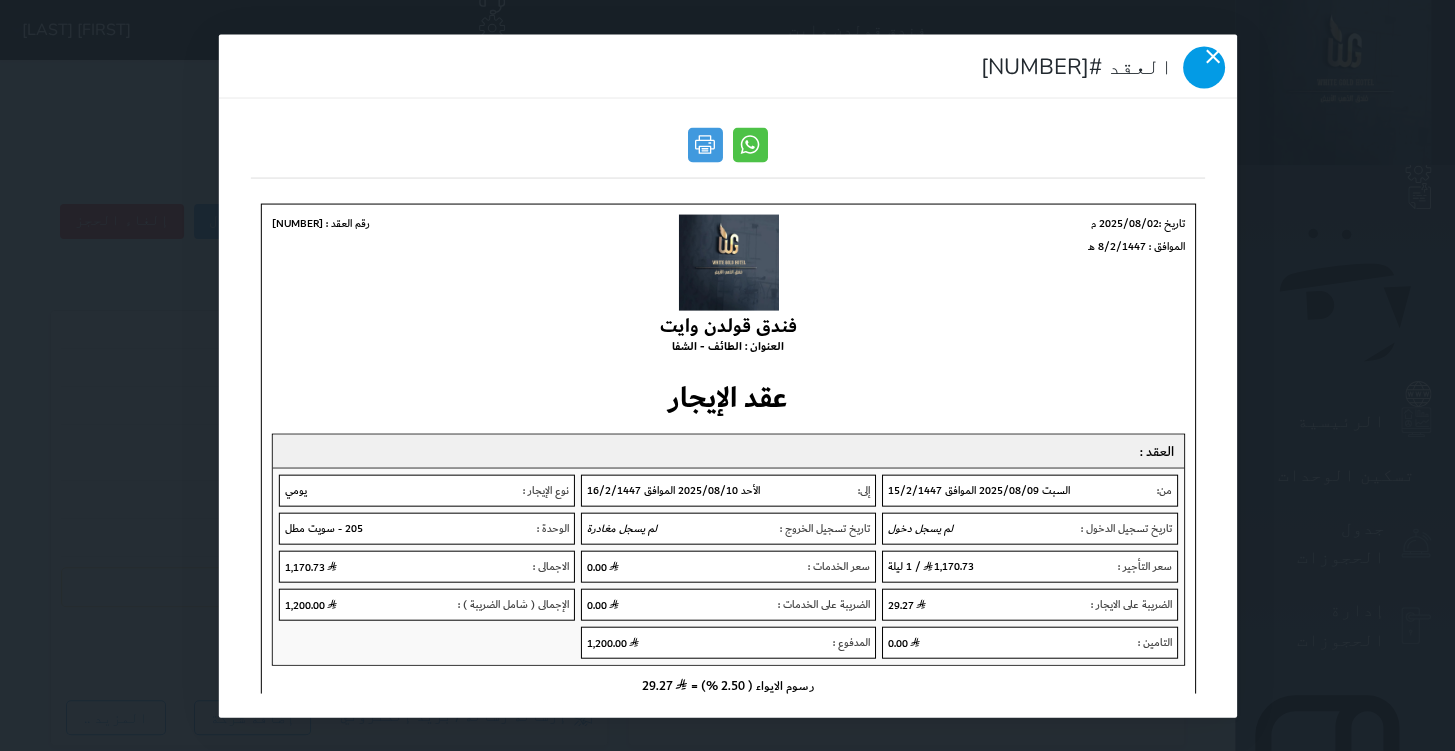 click 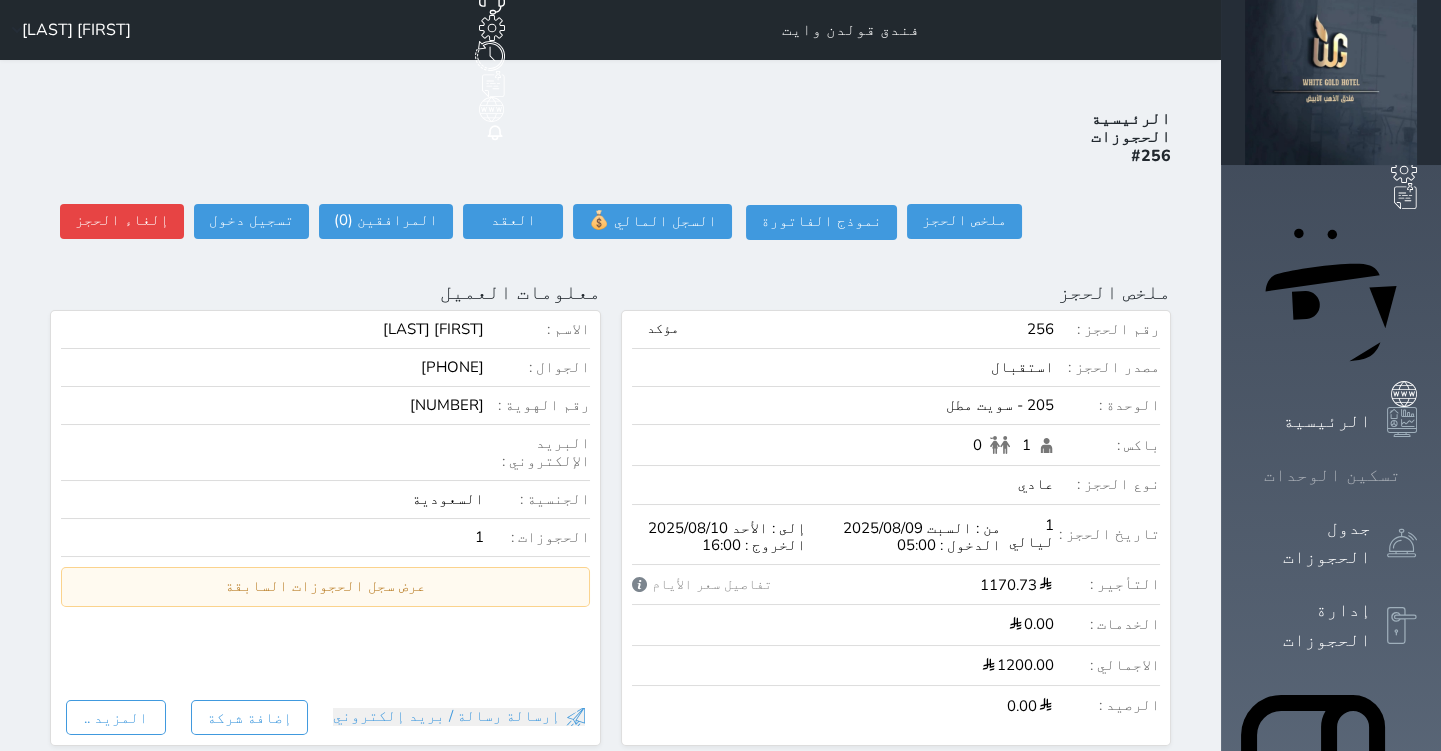 click 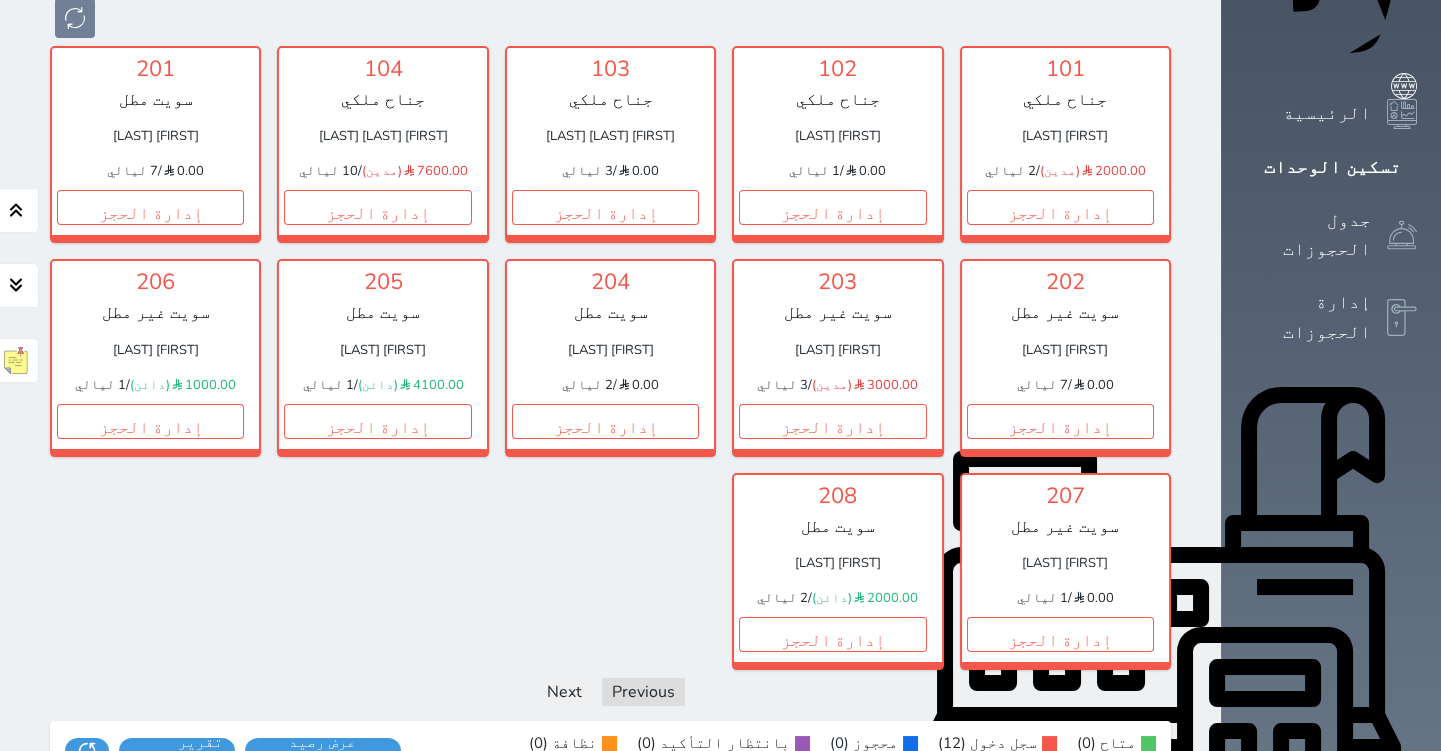 scroll, scrollTop: 0, scrollLeft: 0, axis: both 